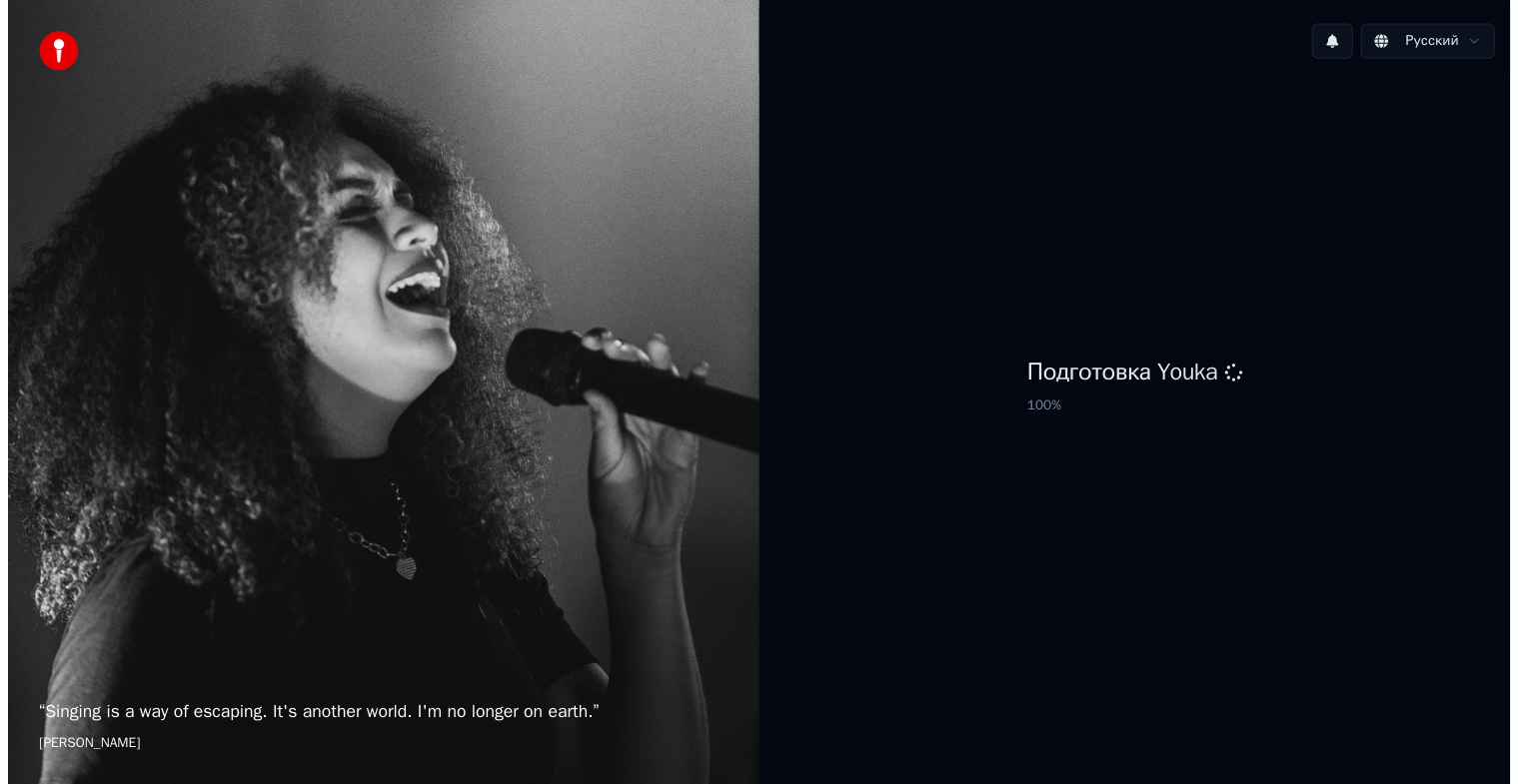 scroll, scrollTop: 0, scrollLeft: 0, axis: both 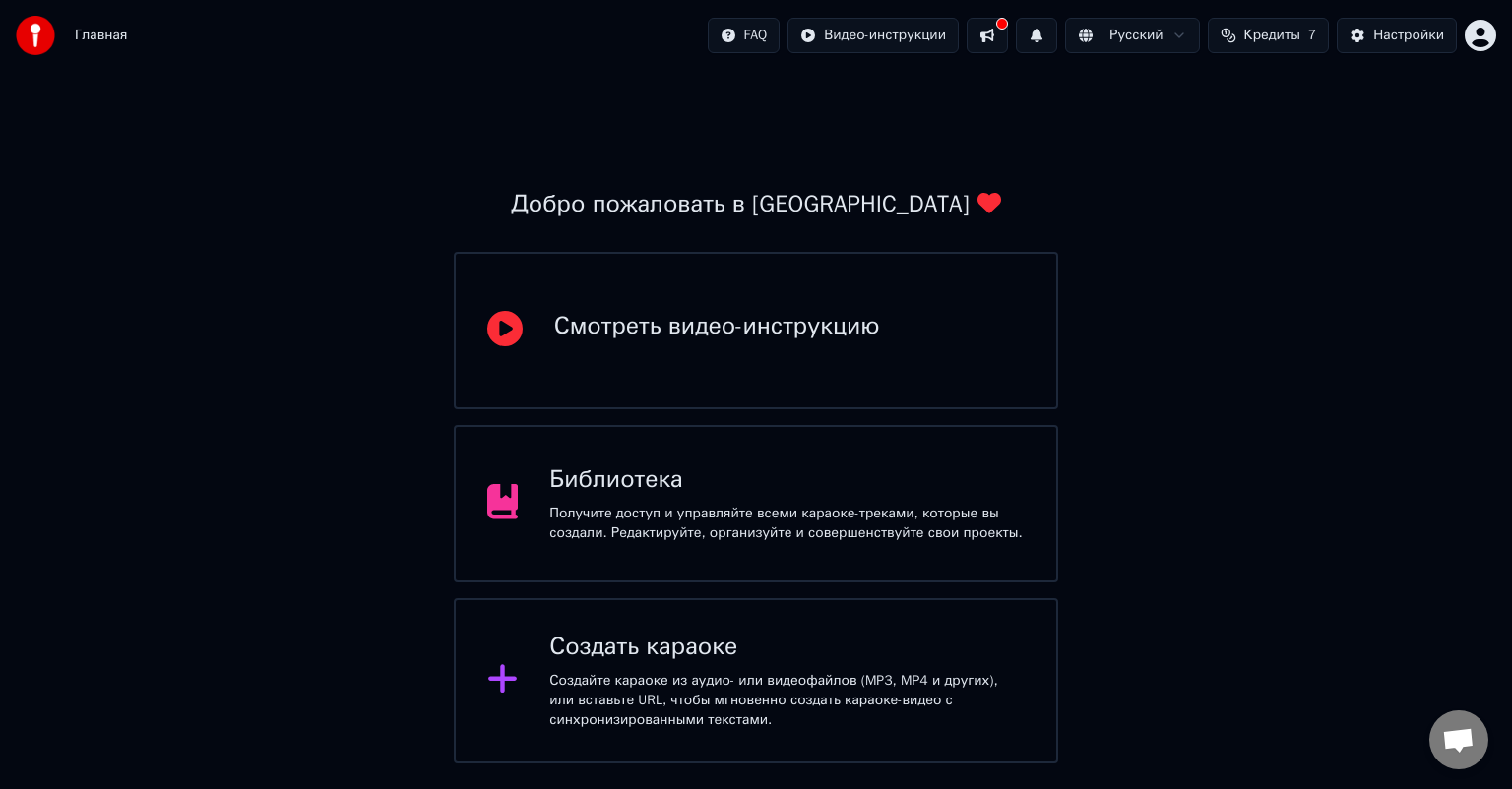 click on "Получите доступ и управляйте всеми караоке-треками, которые вы создали. Редактируйте, организуйте и совершенствуйте свои проекты." at bounding box center [787, 523] 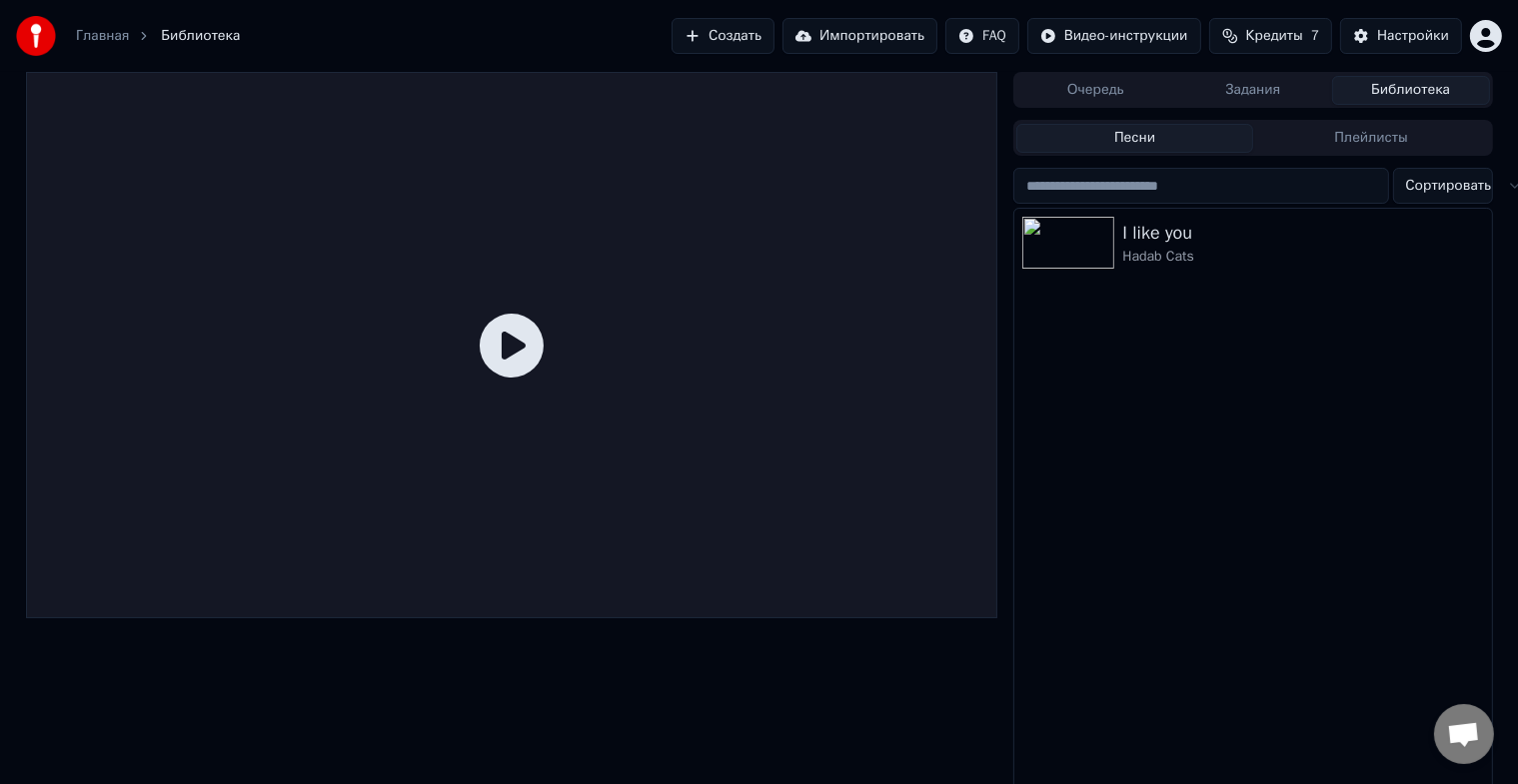 click 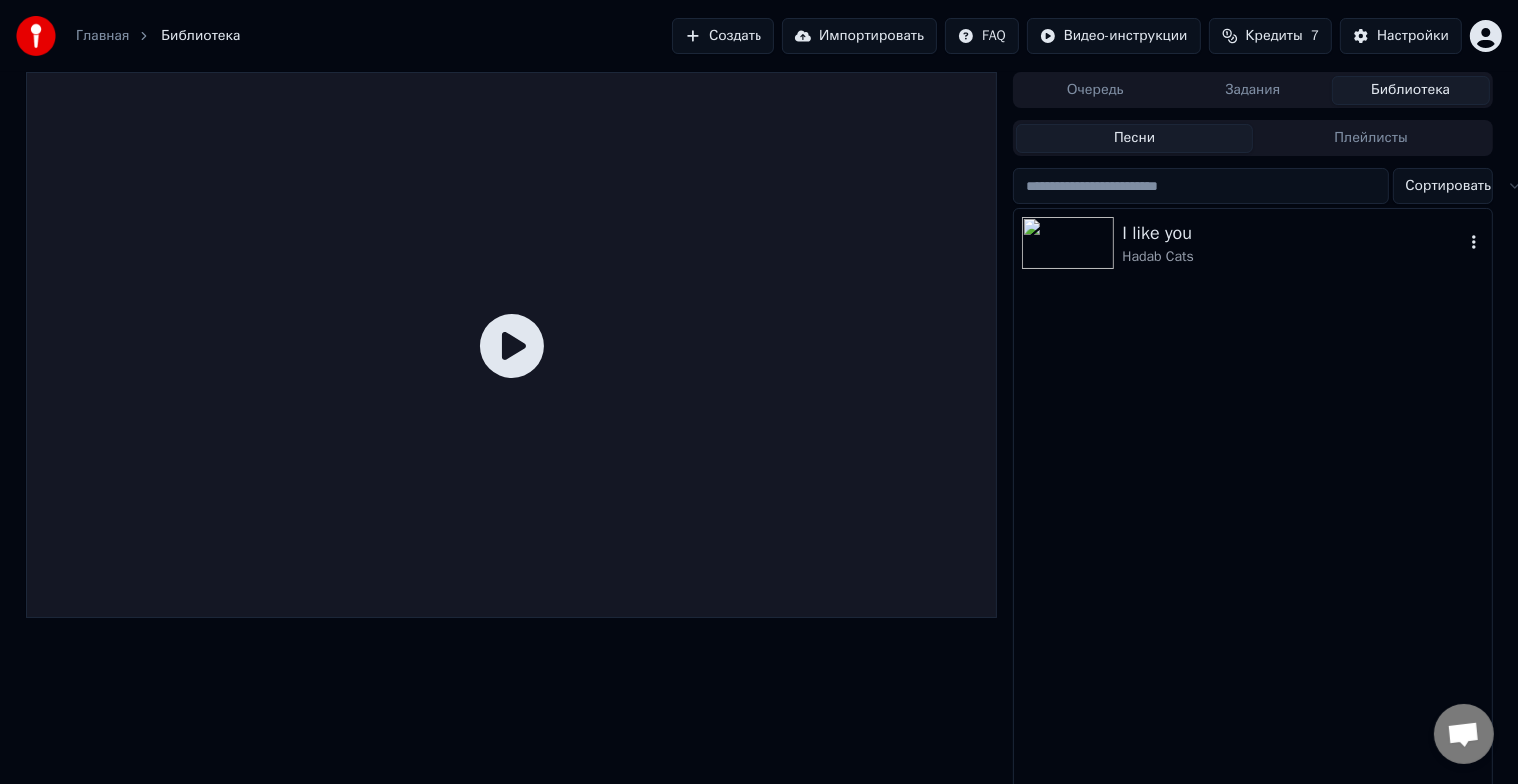 click at bounding box center [1068, 243] 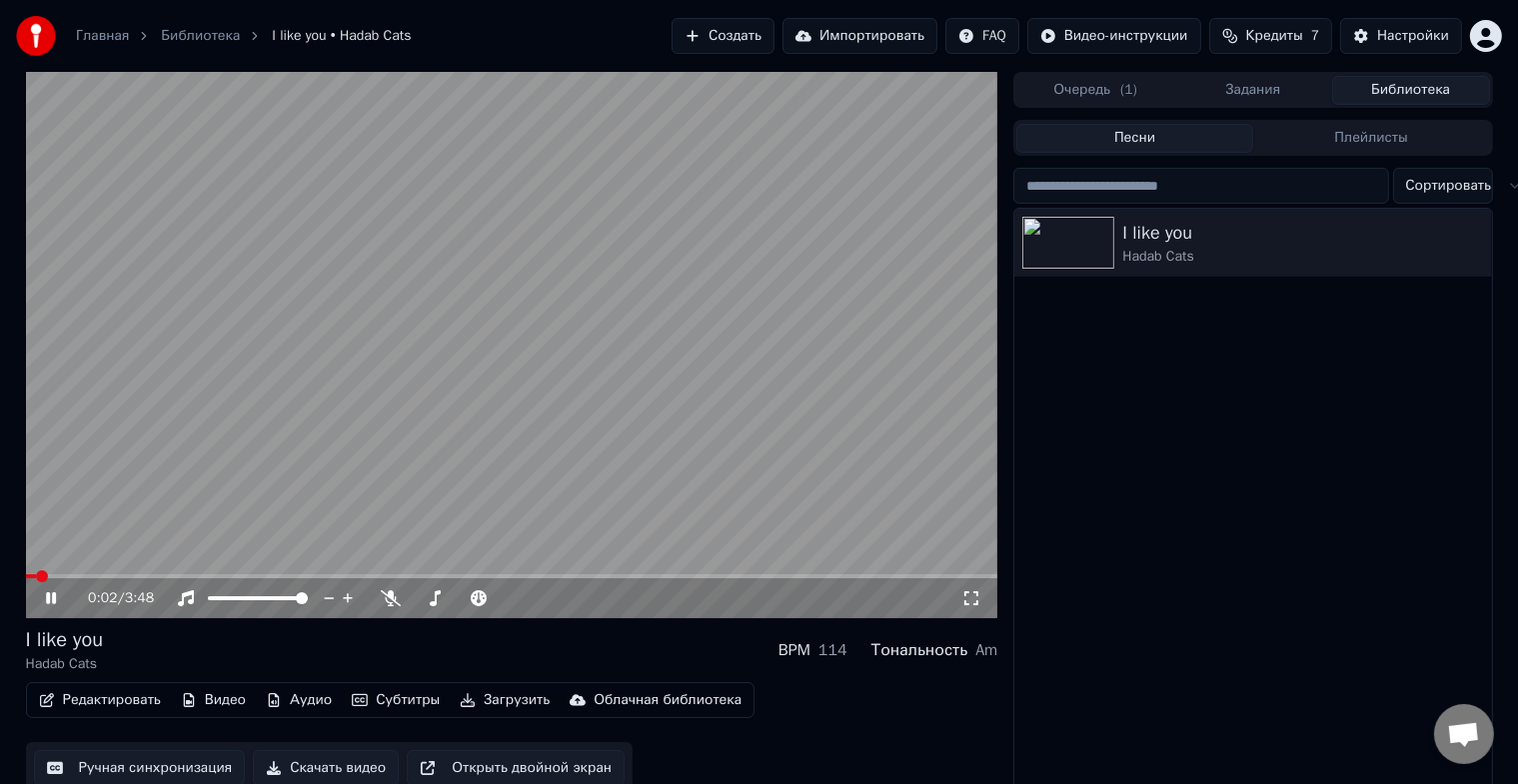 click 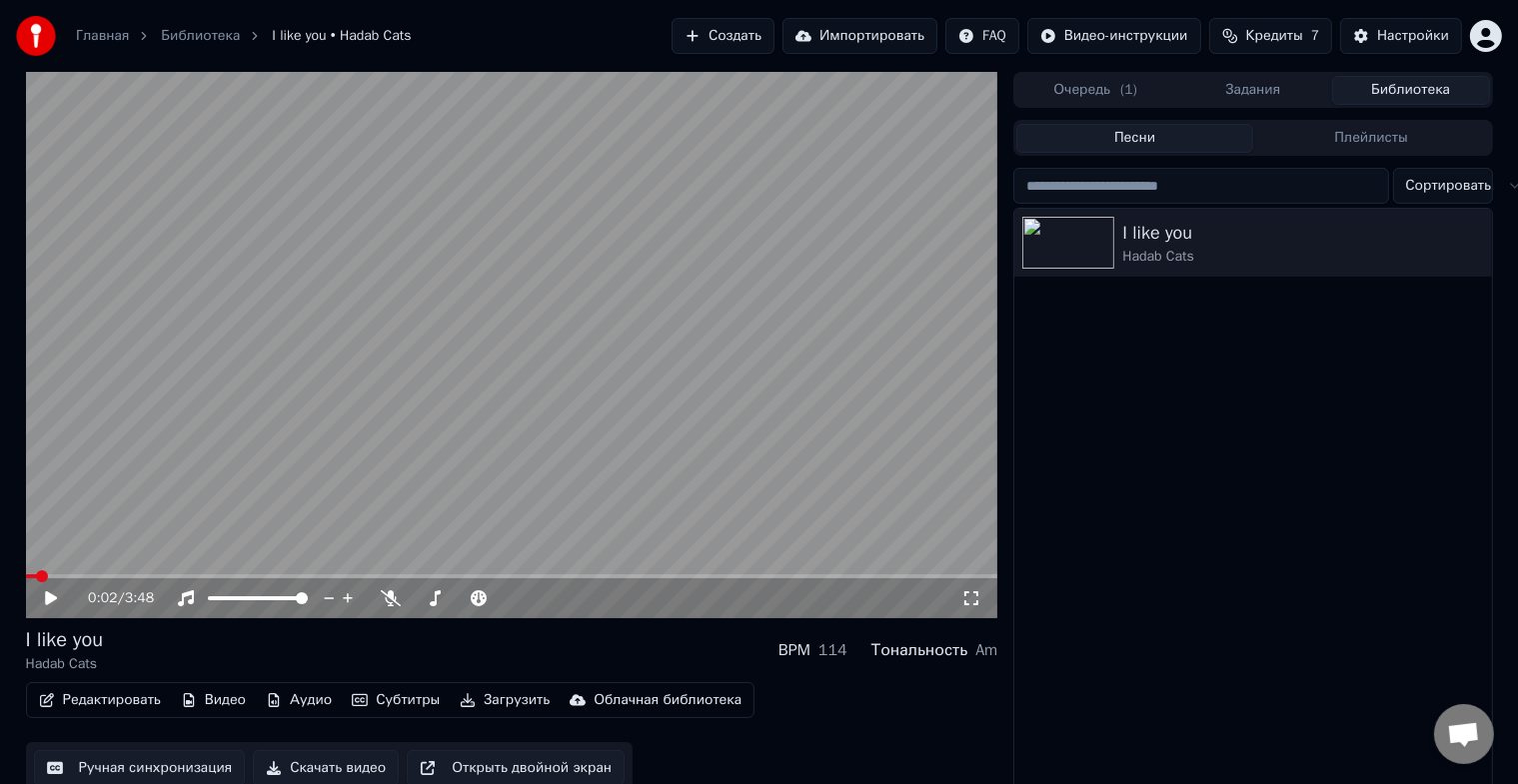click 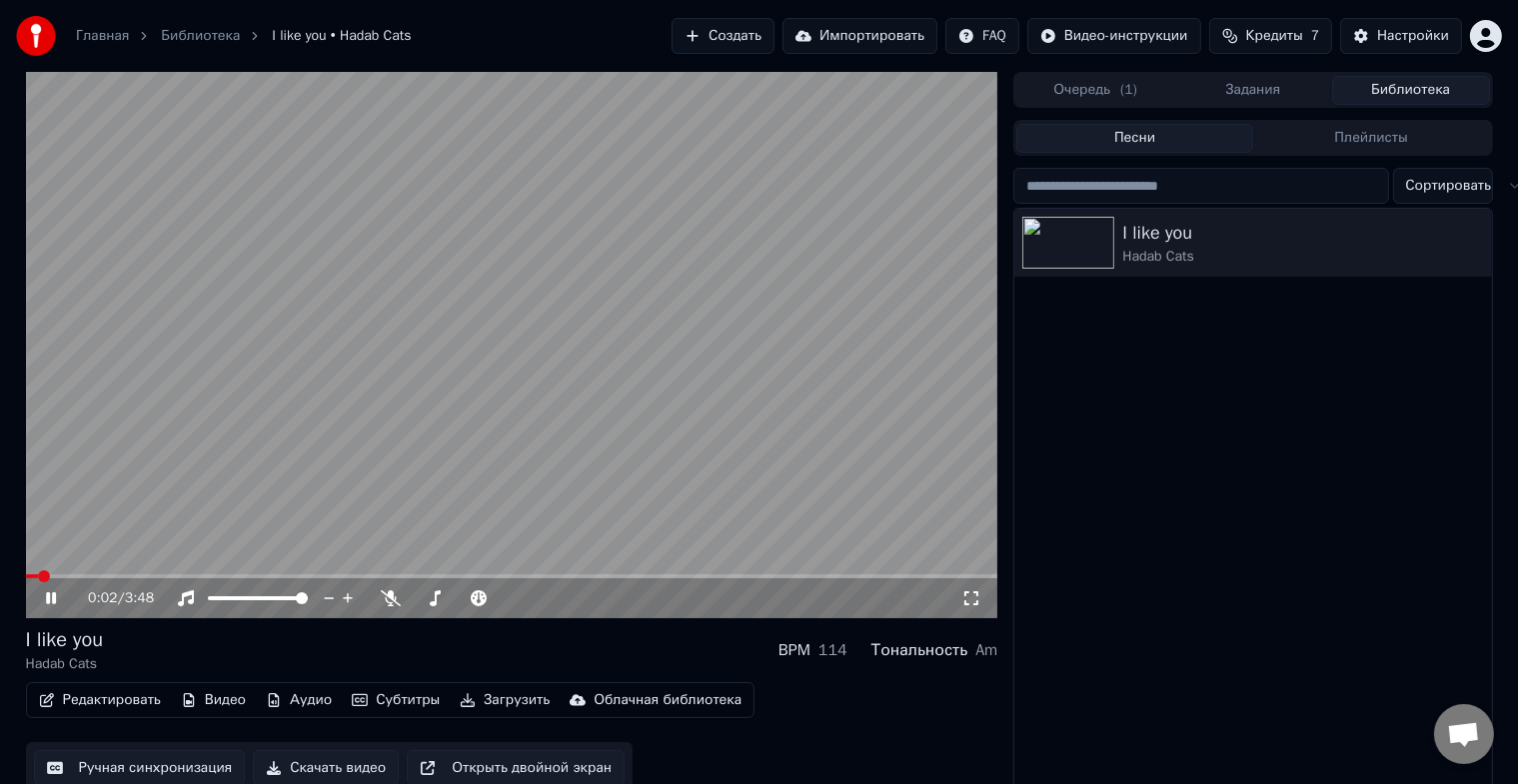 click 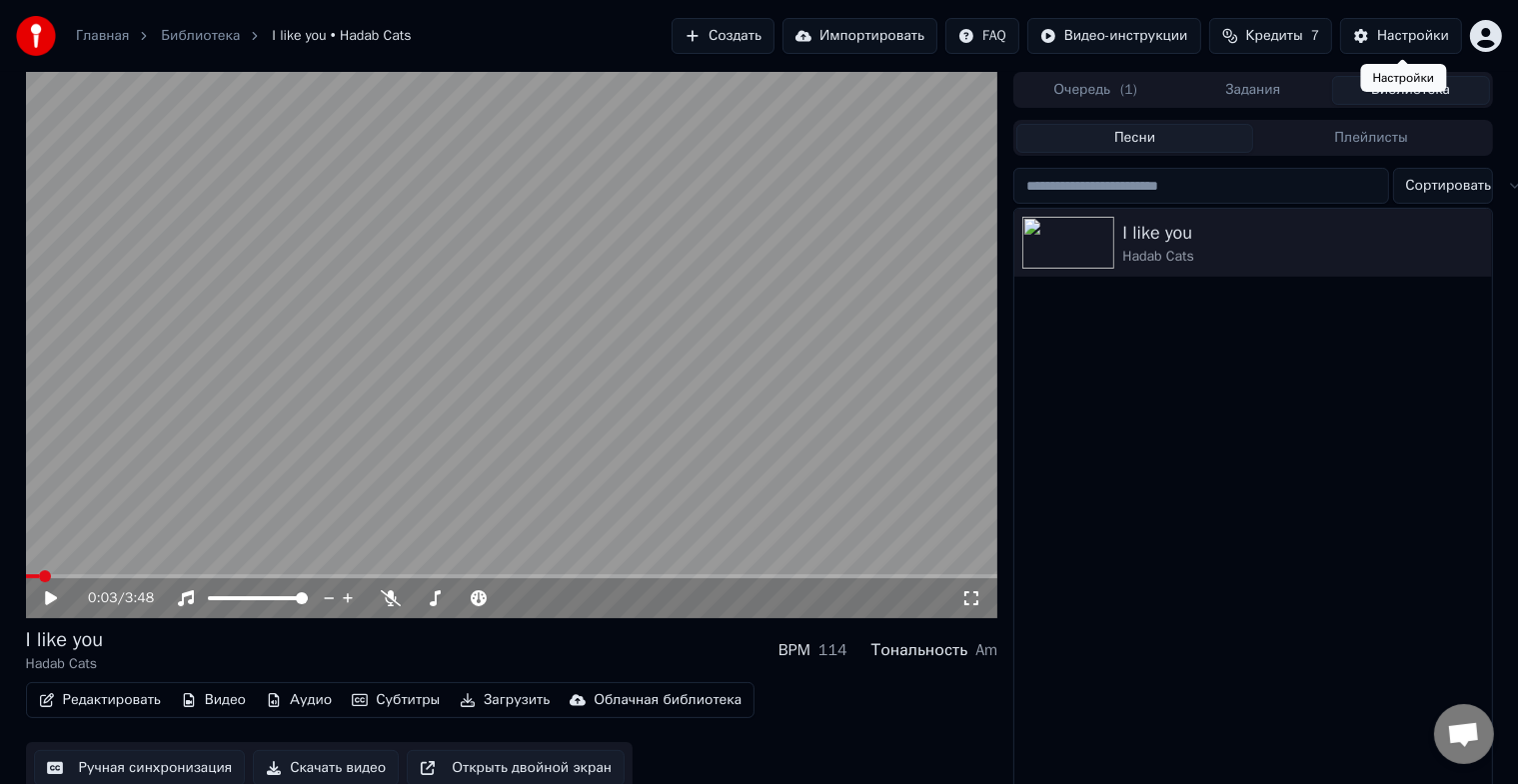 click on "Настройки" at bounding box center (1413, 36) 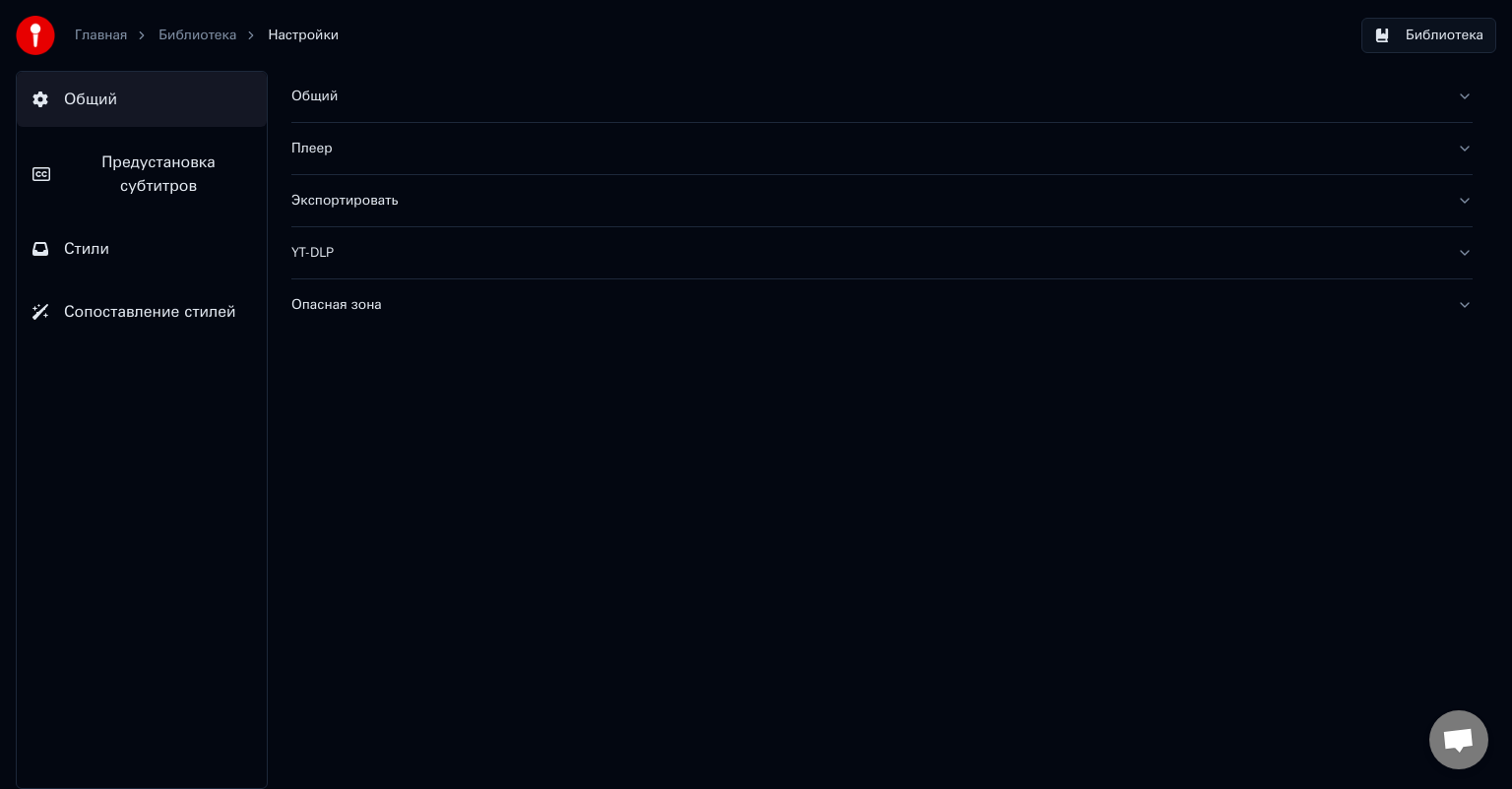 click on "Сопоставление стилей" at bounding box center [150, 312] 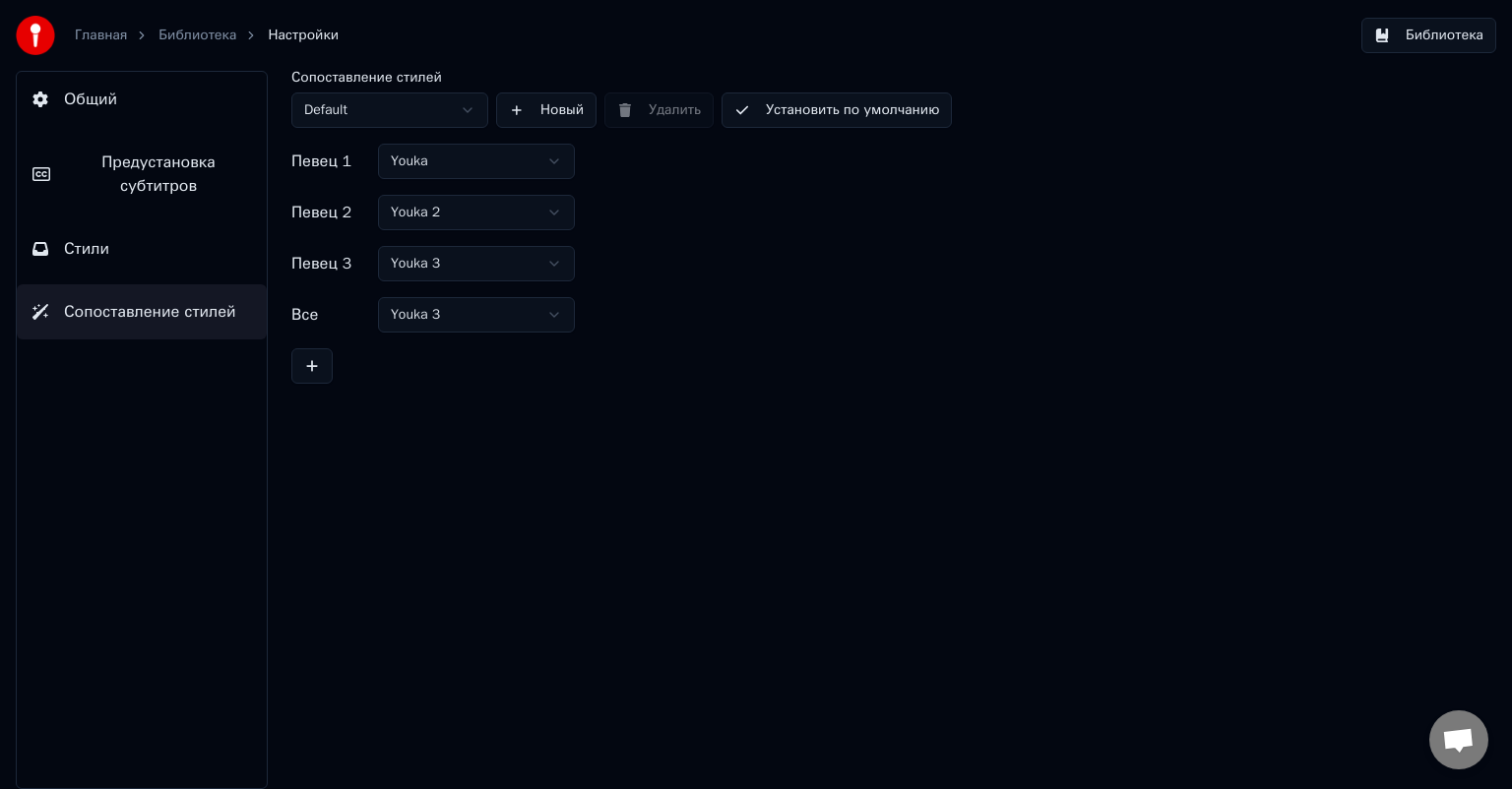 click on "Стили" at bounding box center (142, 249) 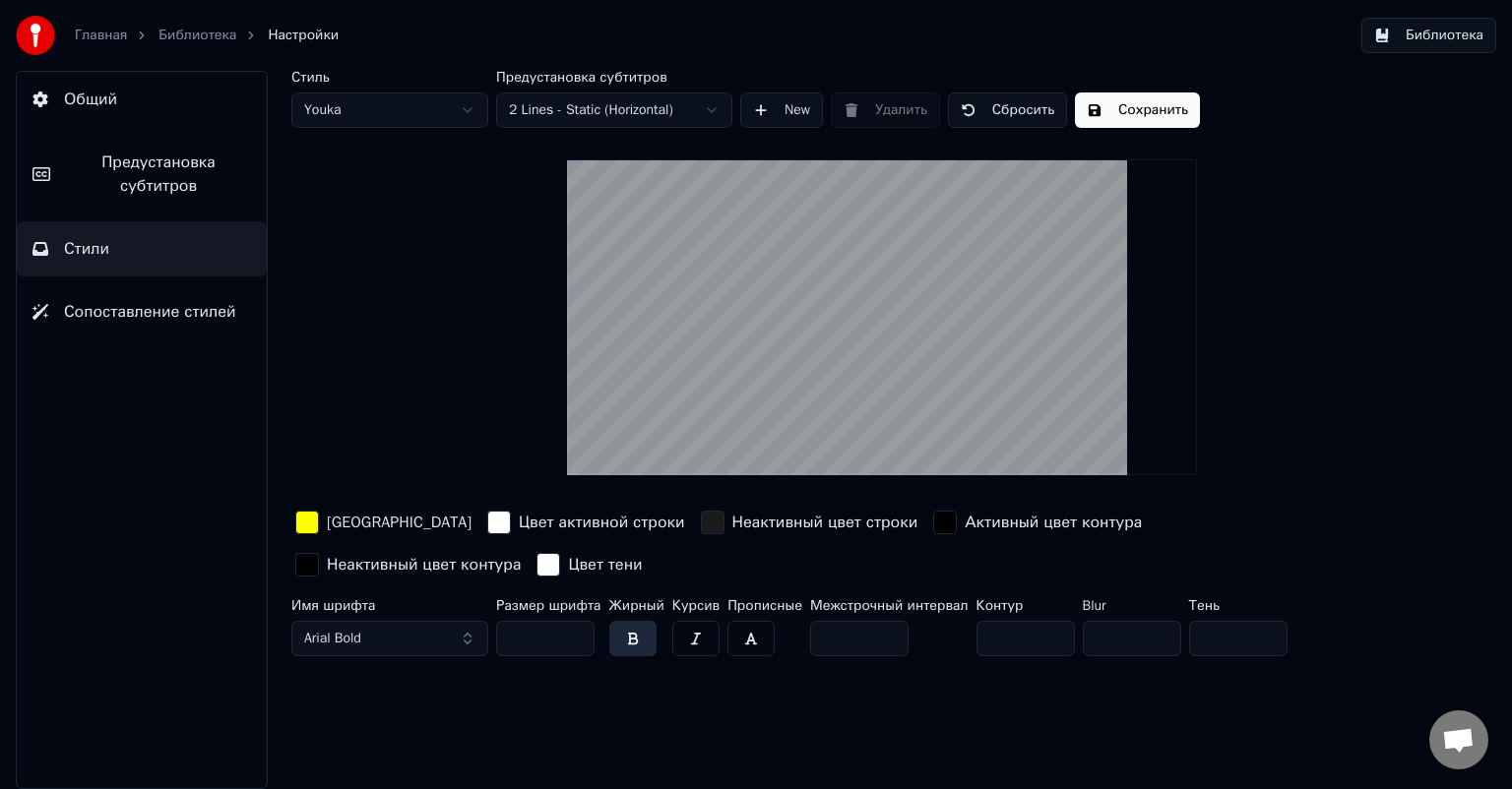 click on "Сбросить" at bounding box center (1007, 110) 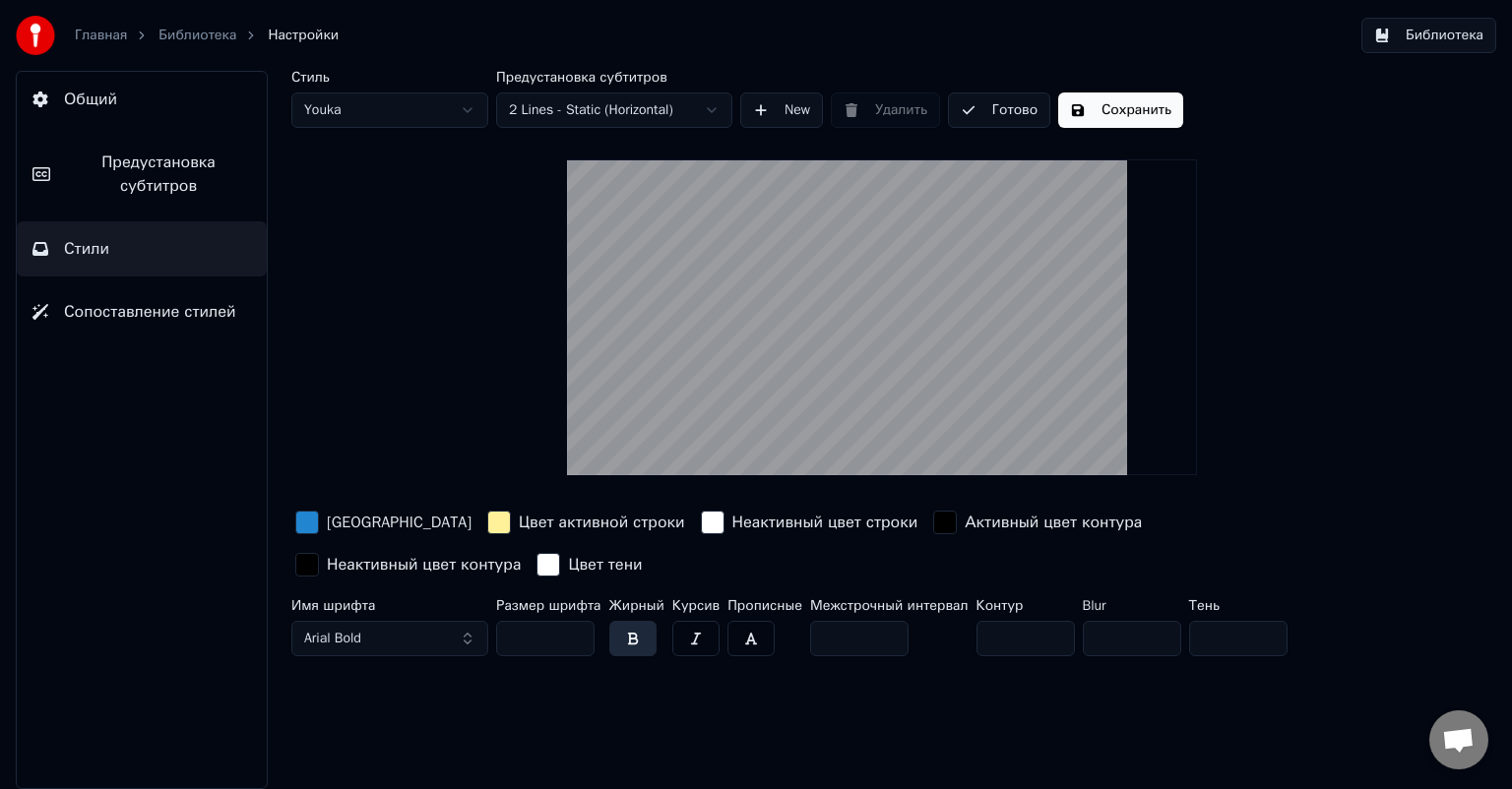 click on "Готово" at bounding box center [999, 110] 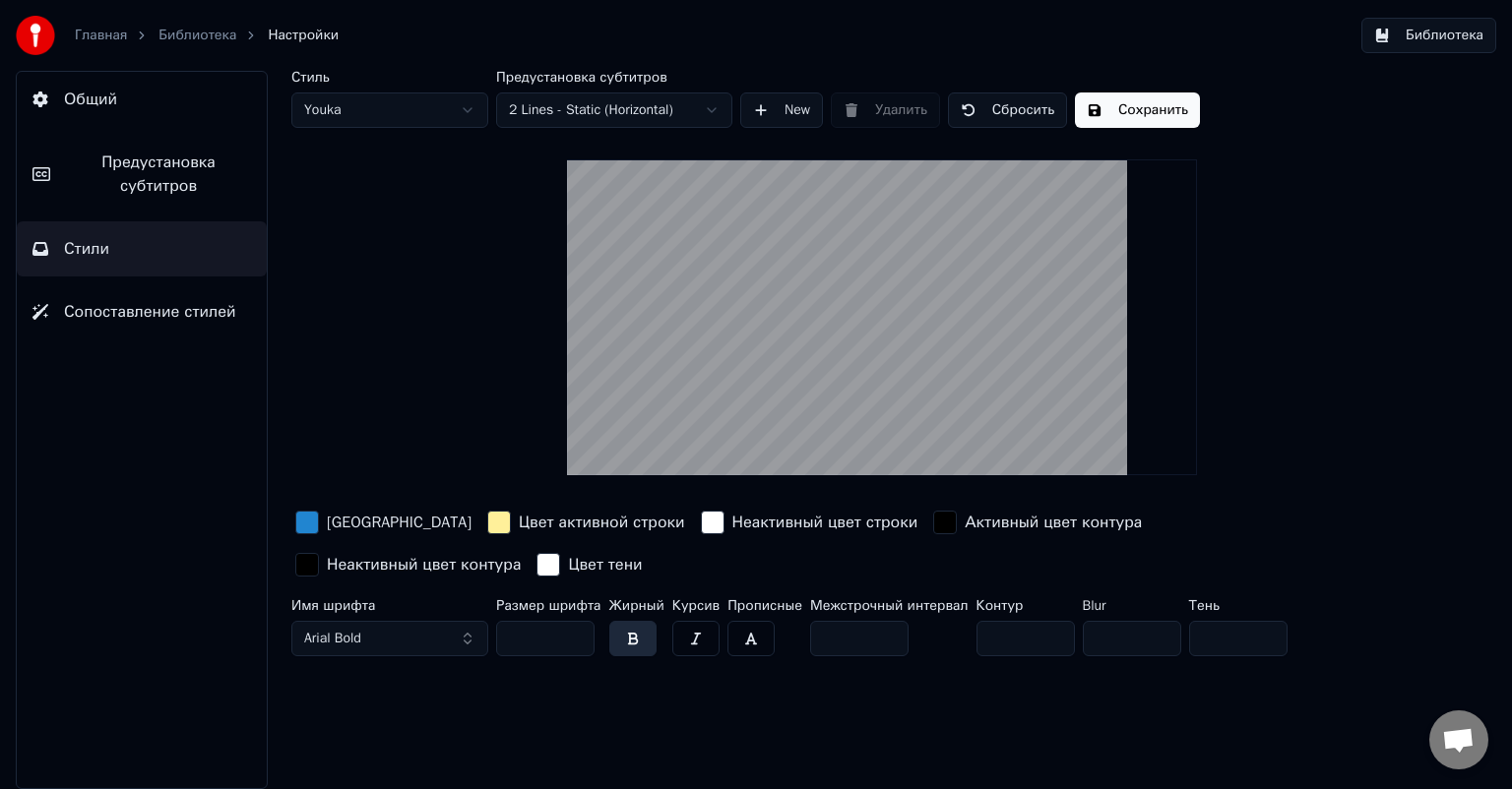 click on "Библиотека" at bounding box center [1428, 35] 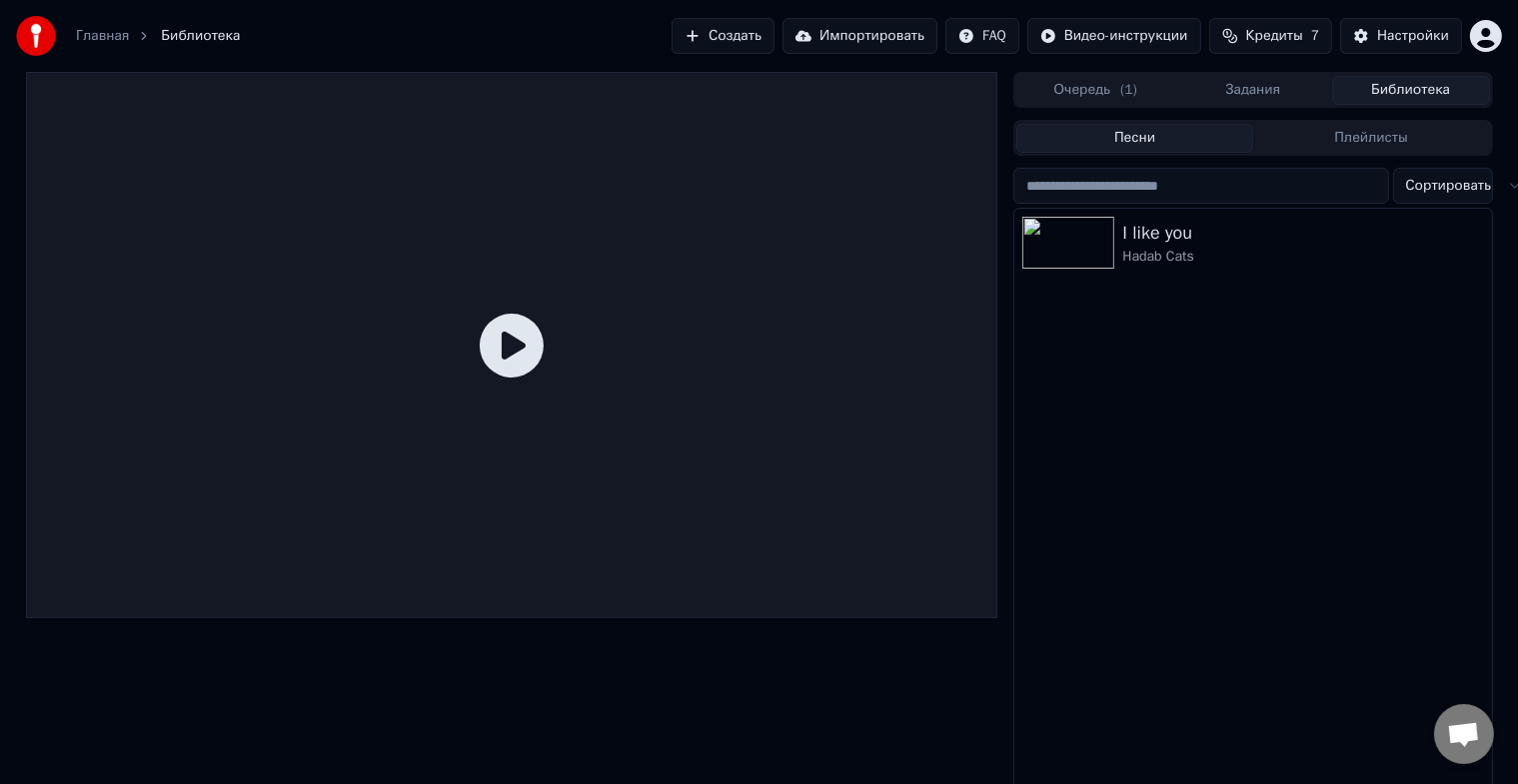 click at bounding box center (512, 433) 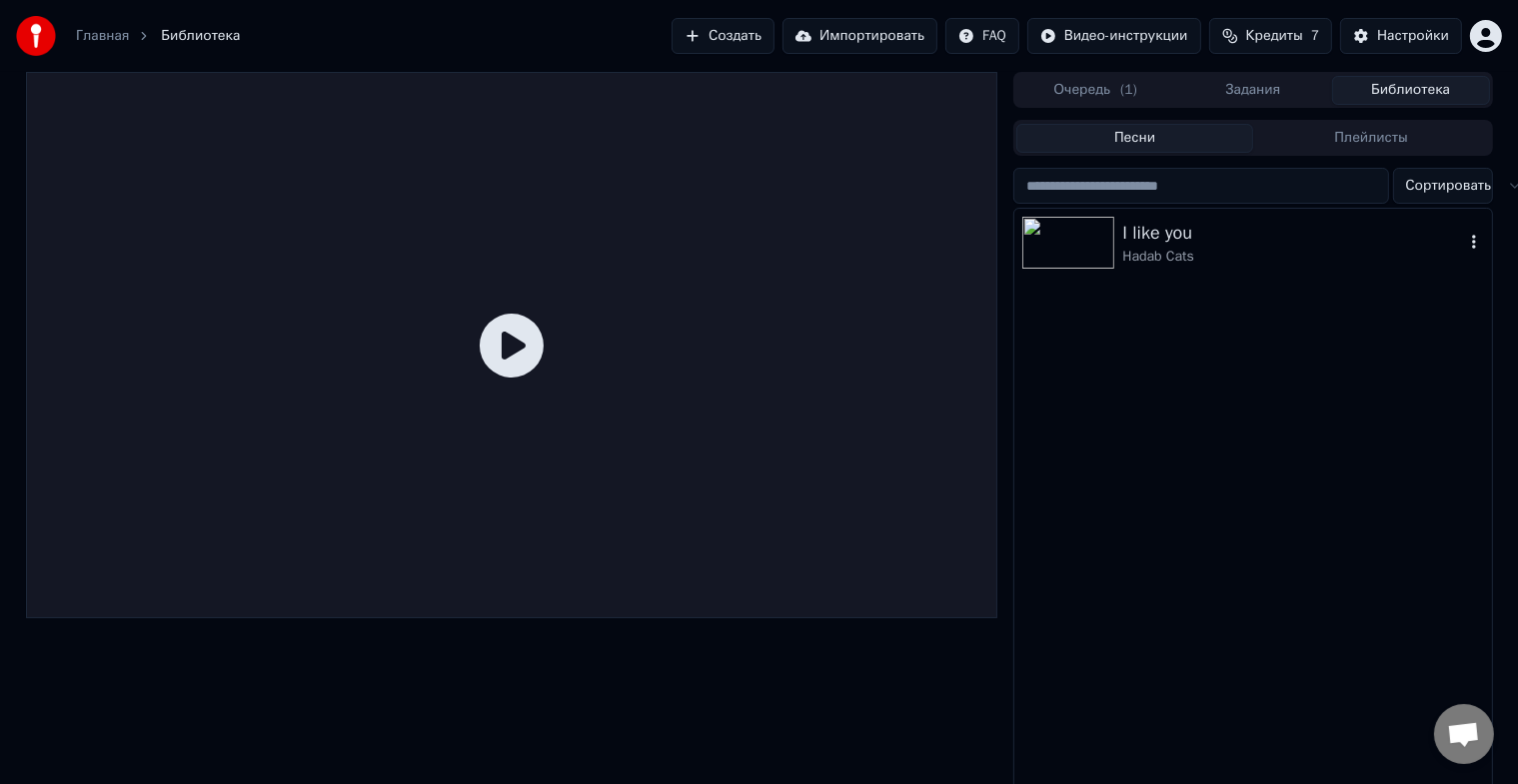 click at bounding box center (1068, 243) 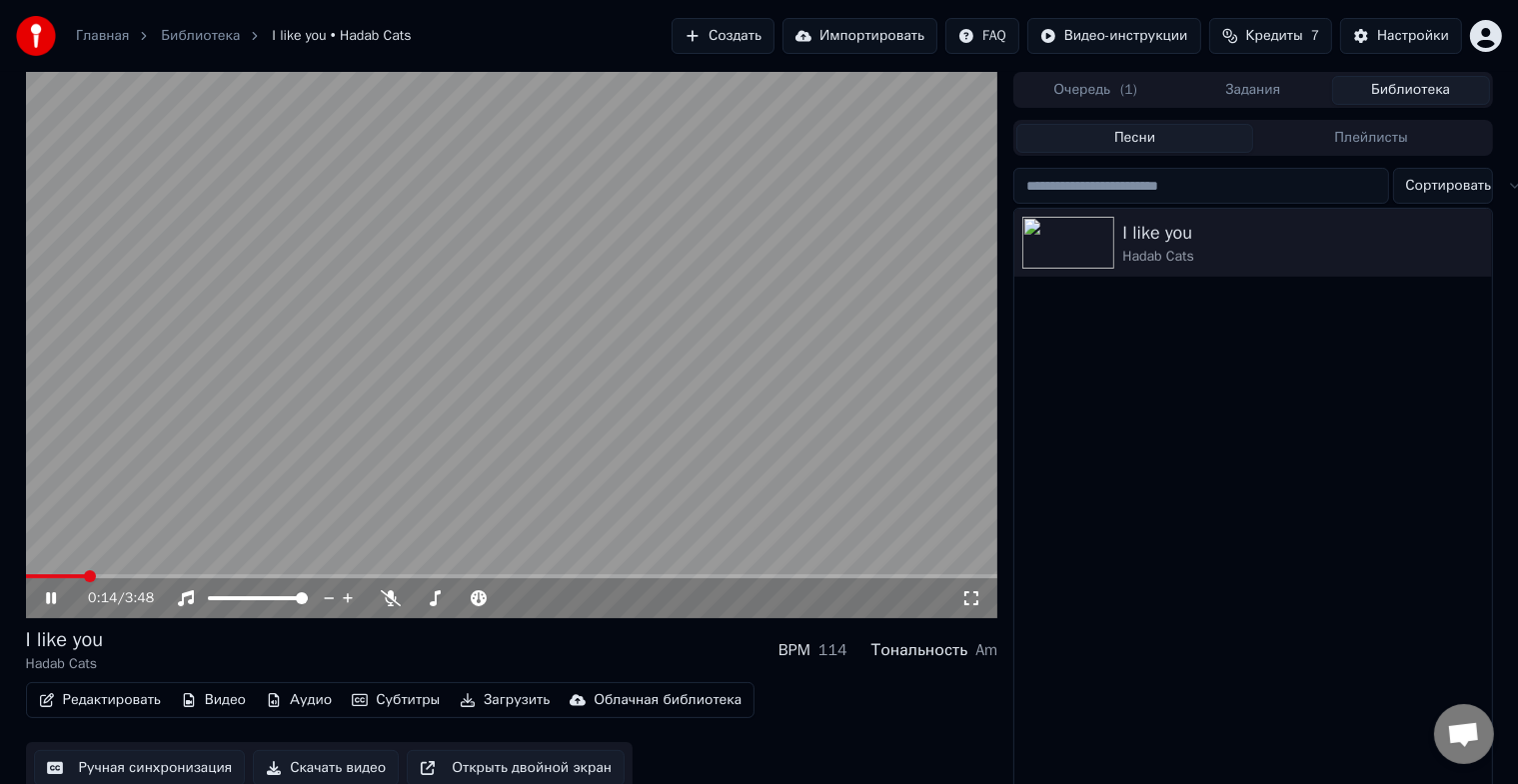 click at bounding box center (512, 576) 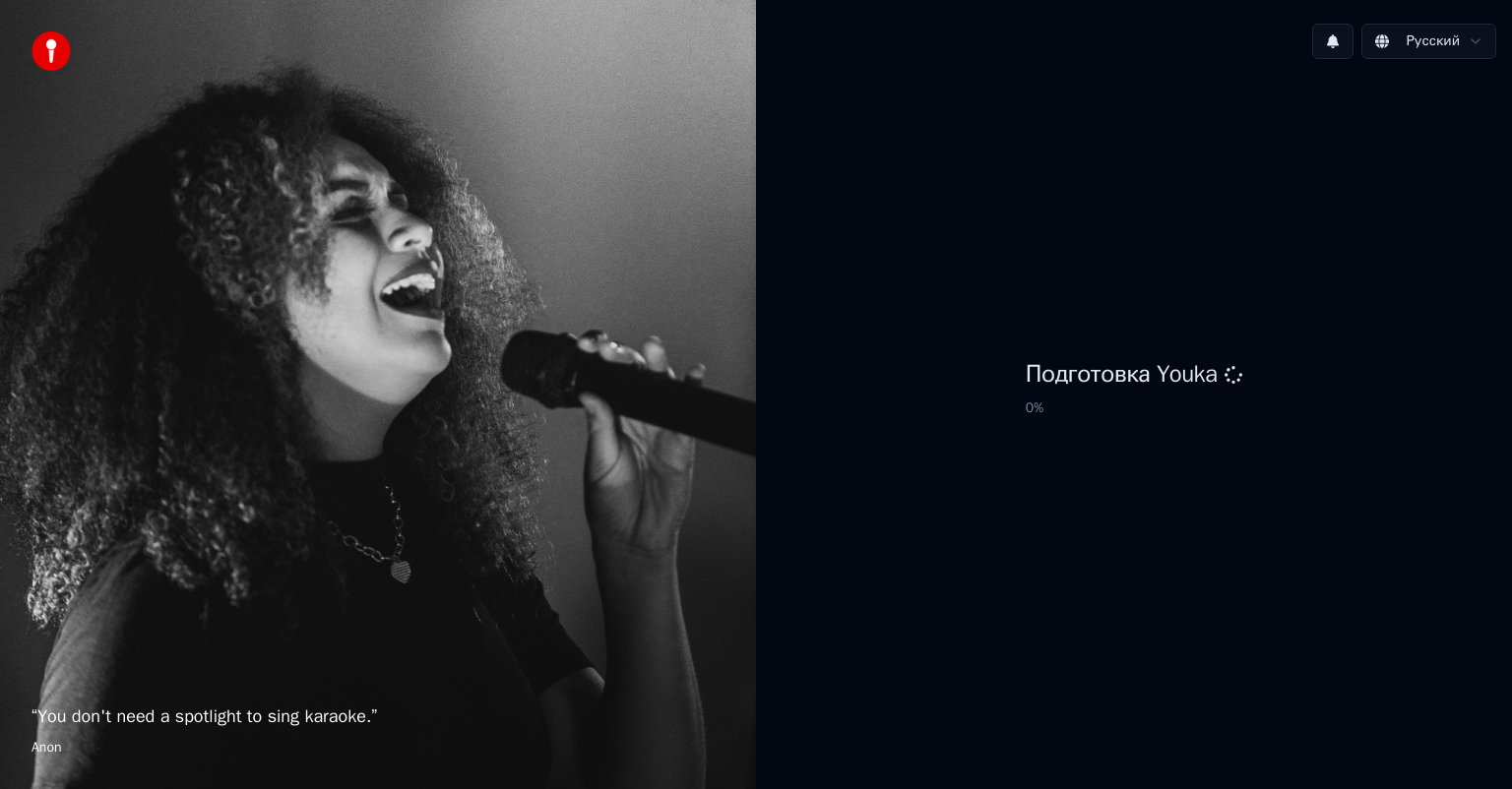 scroll, scrollTop: 0, scrollLeft: 0, axis: both 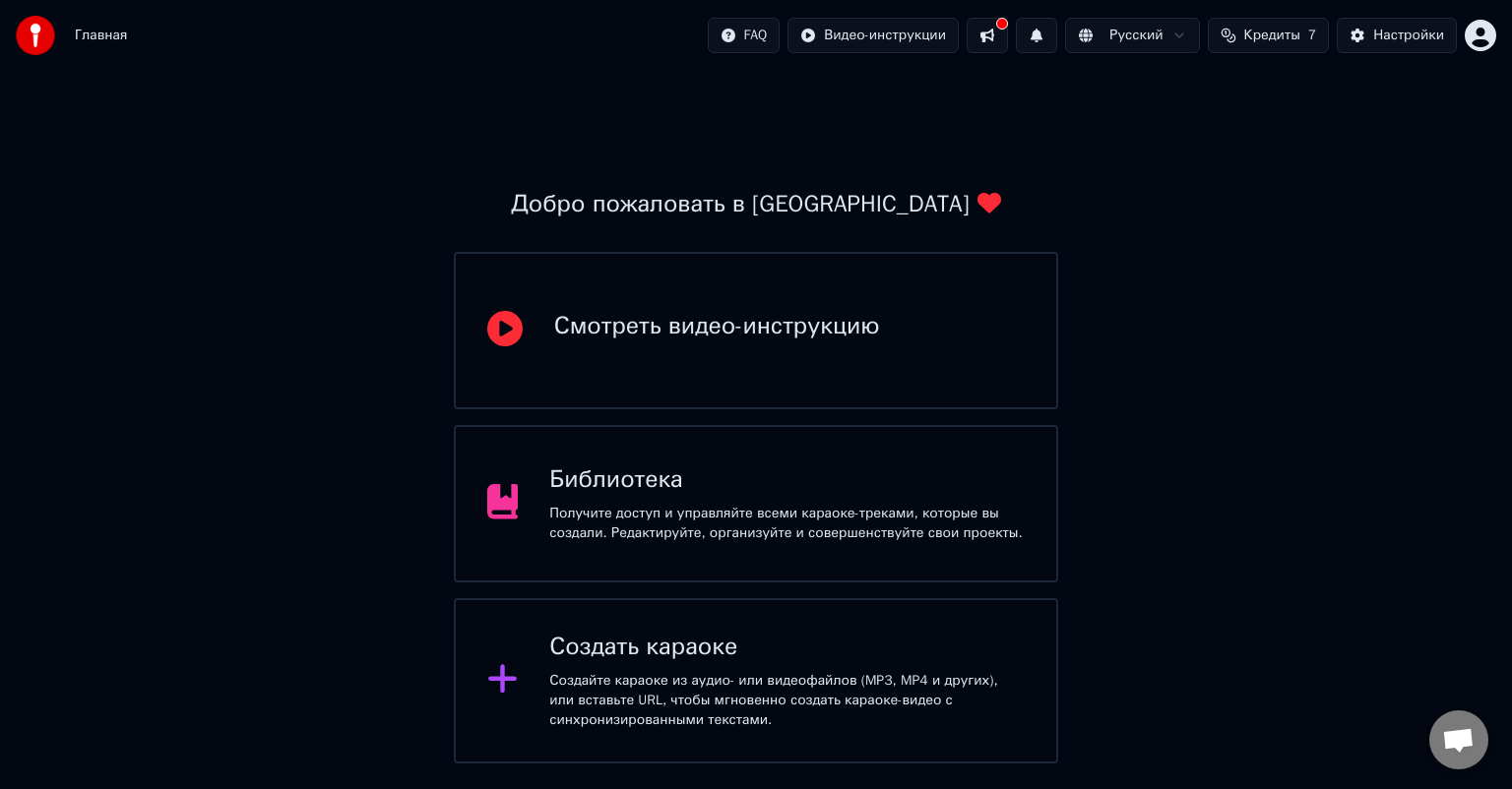 click on "Библиотека Получите доступ и управляйте всеми караоке-треками, которые вы создали. Редактируйте, организуйте и совершенствуйте свои проекты." at bounding box center [756, 504] 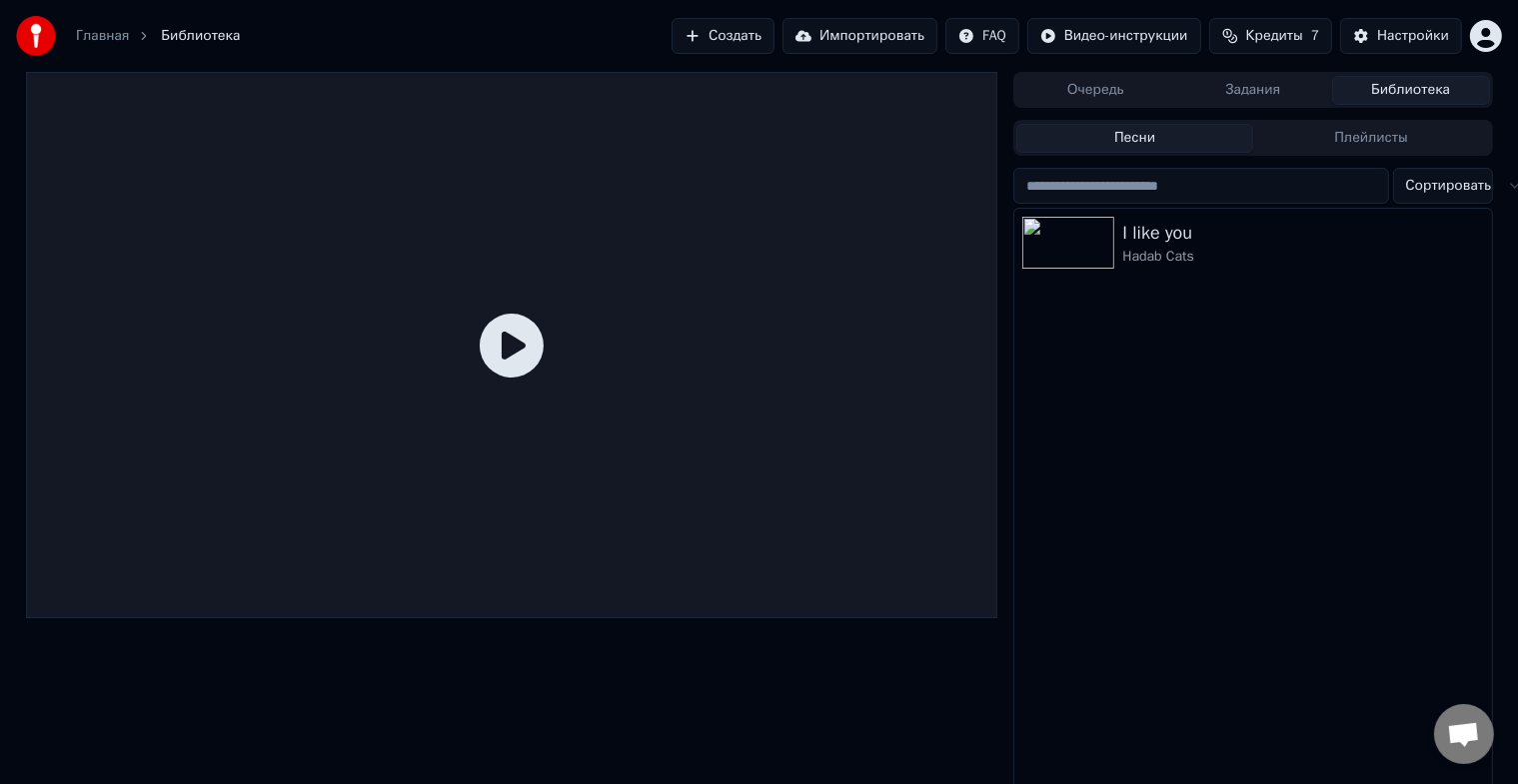 click on "I like you Hadab Cats" at bounding box center [1252, 243] 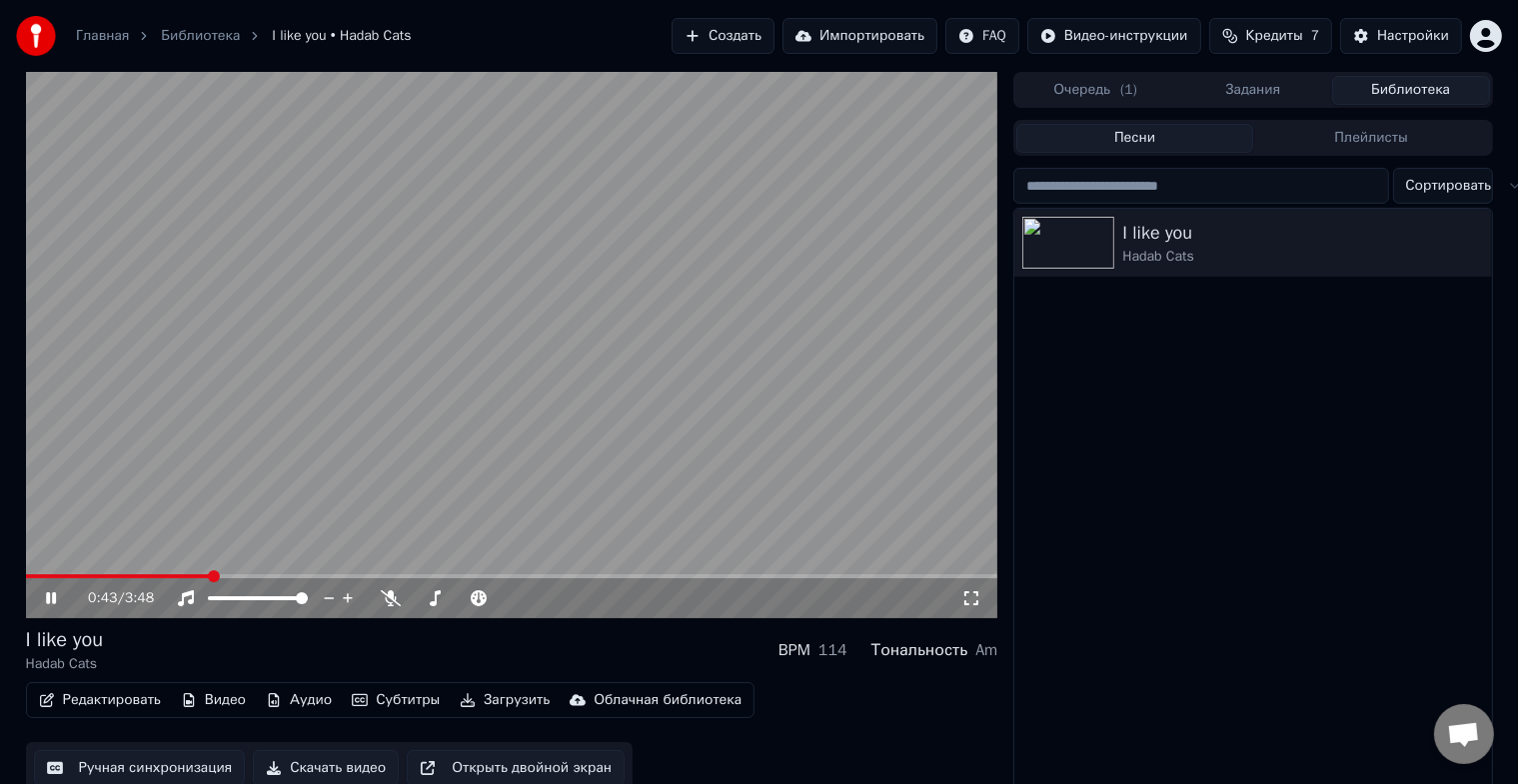 click 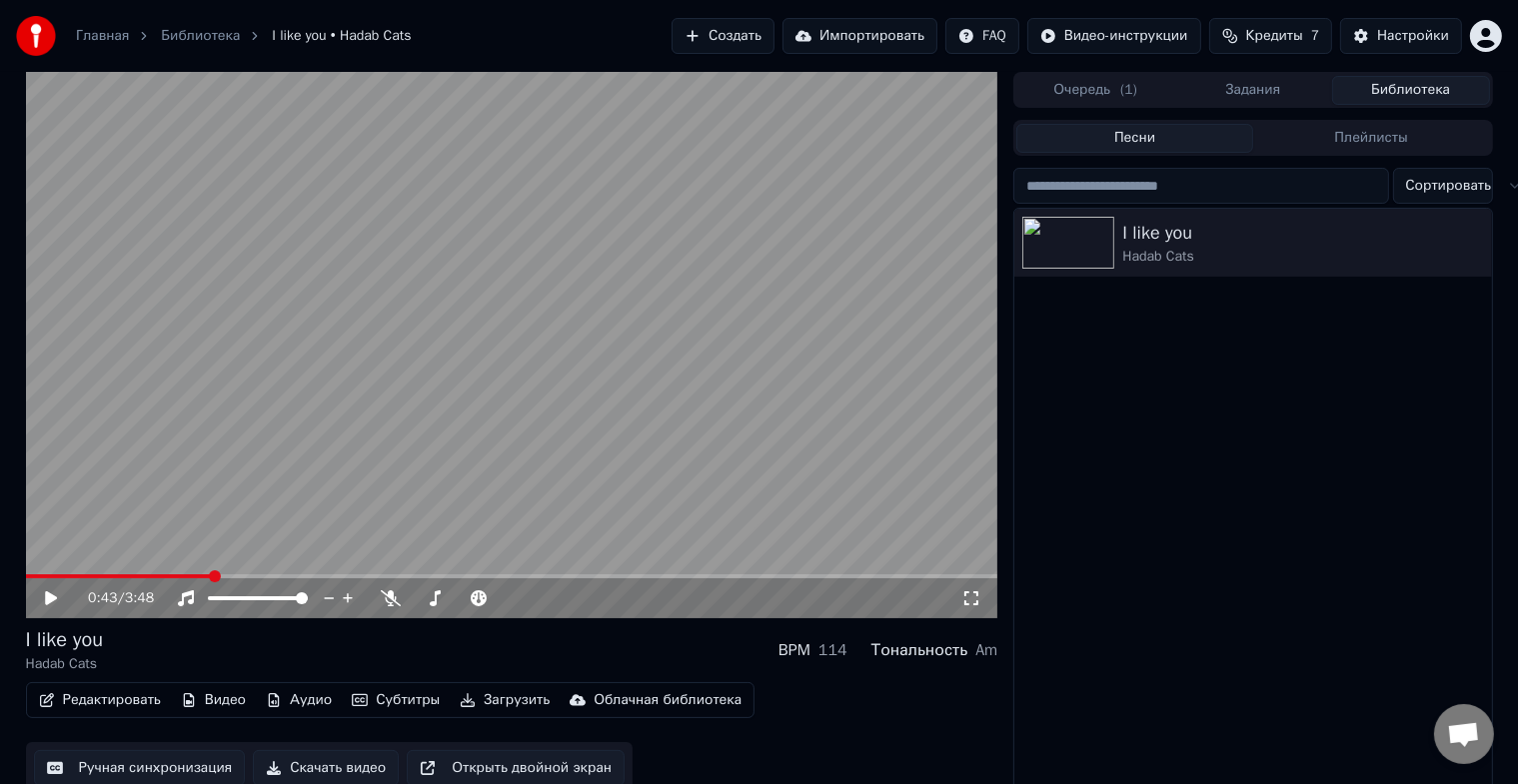 click on "Редактировать" at bounding box center (100, 700) 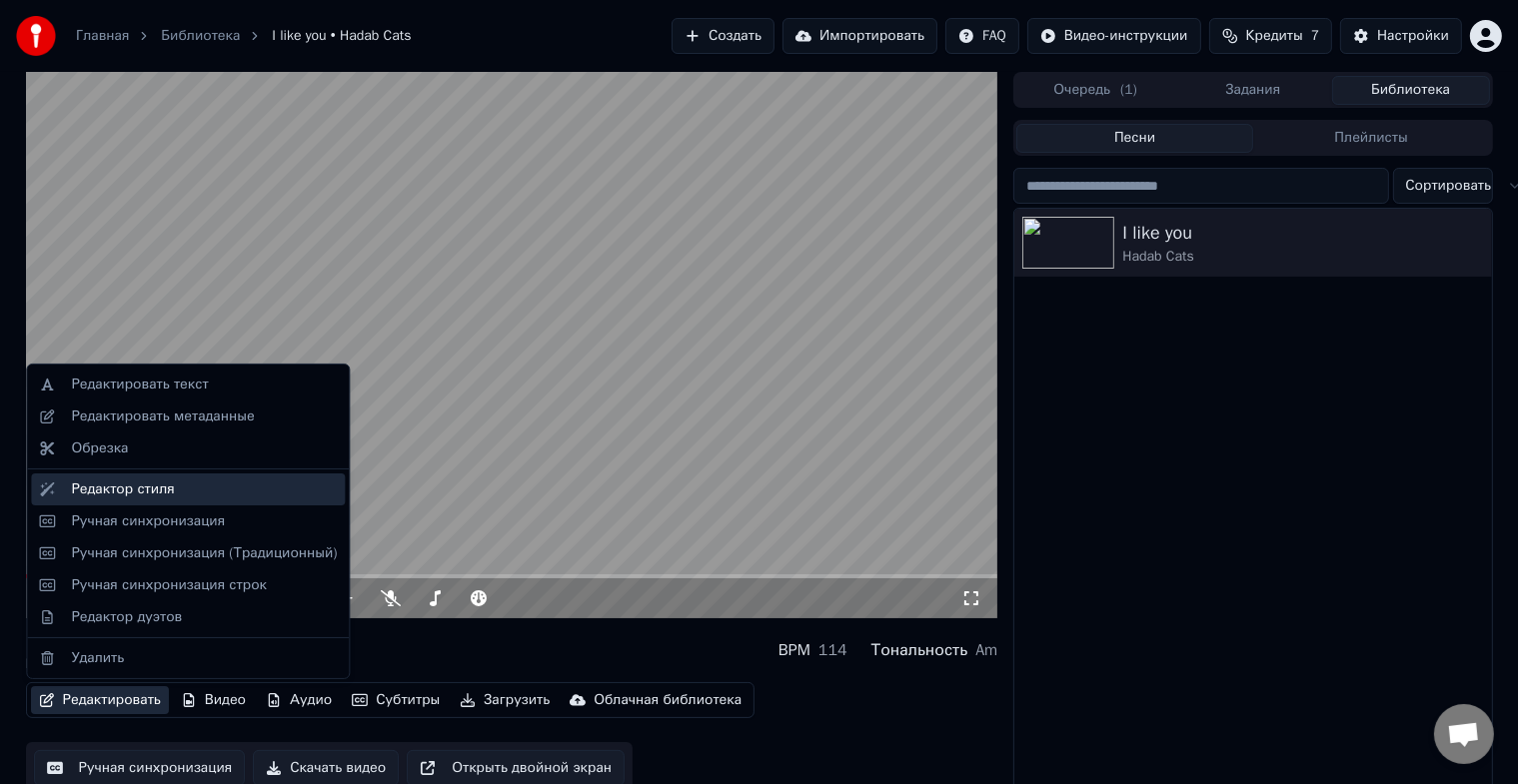 click on "Редактор стиля" at bounding box center (122, 489) 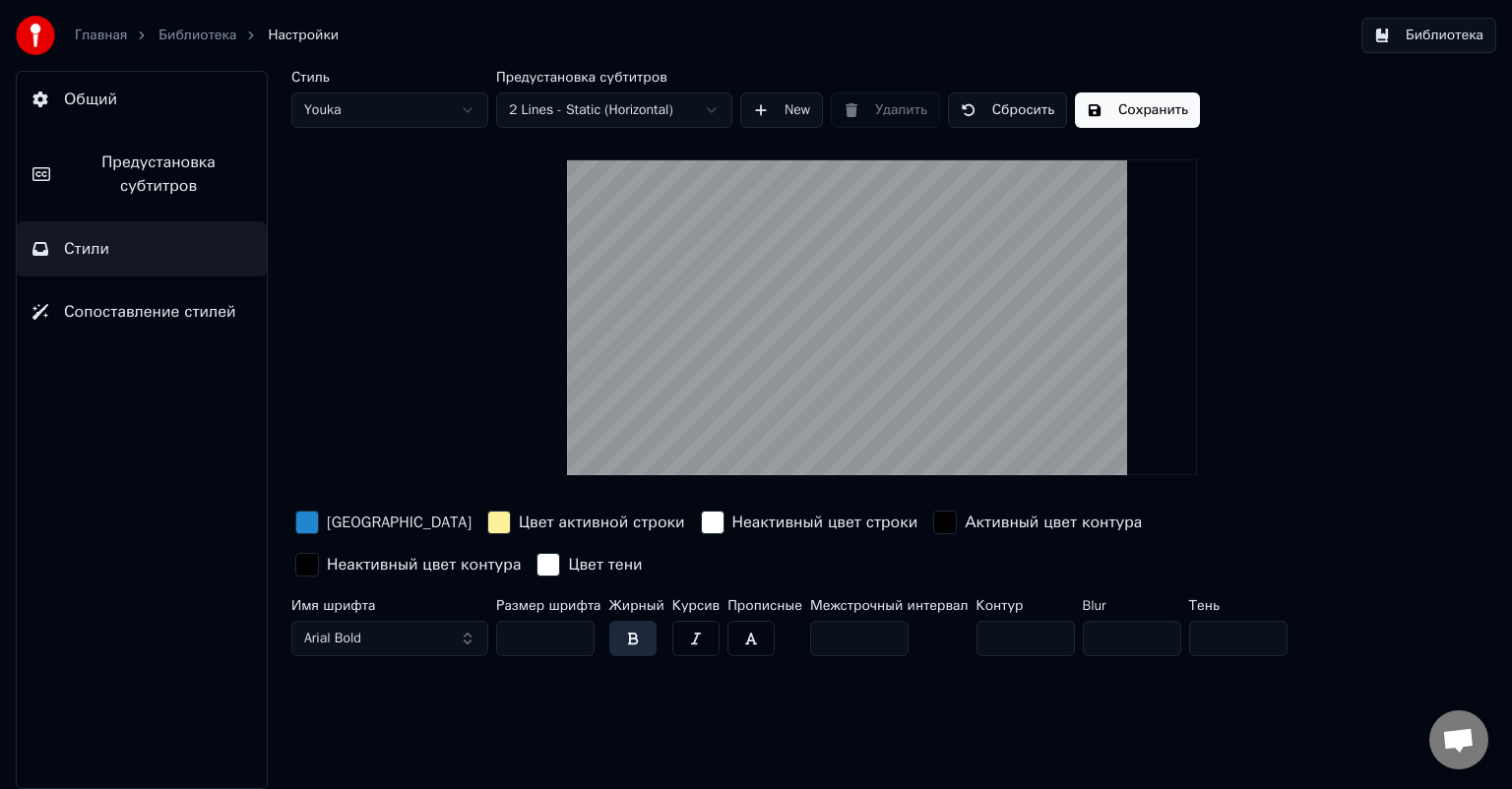 click at bounding box center [307, 522] 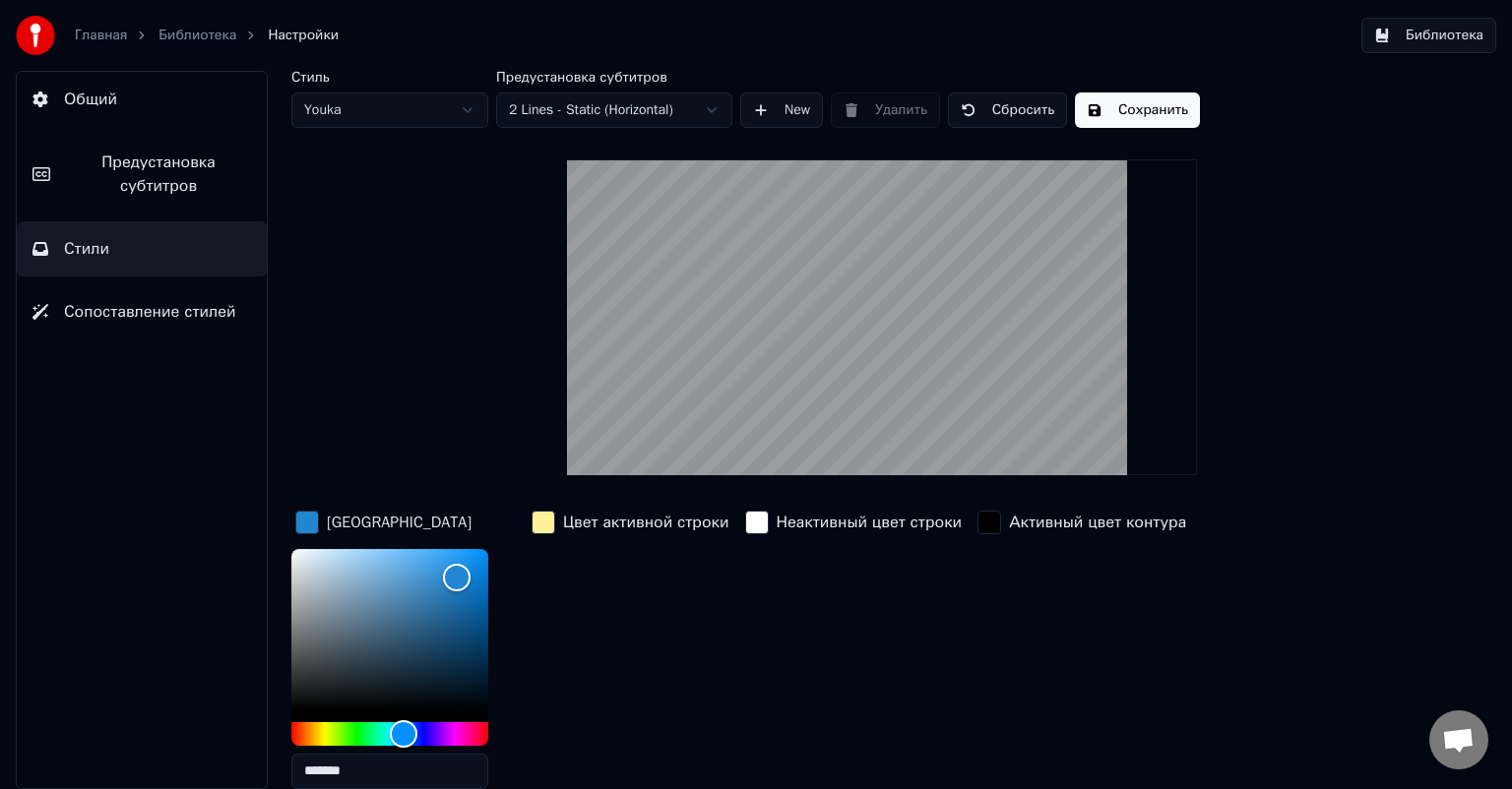 scroll, scrollTop: 136, scrollLeft: 0, axis: vertical 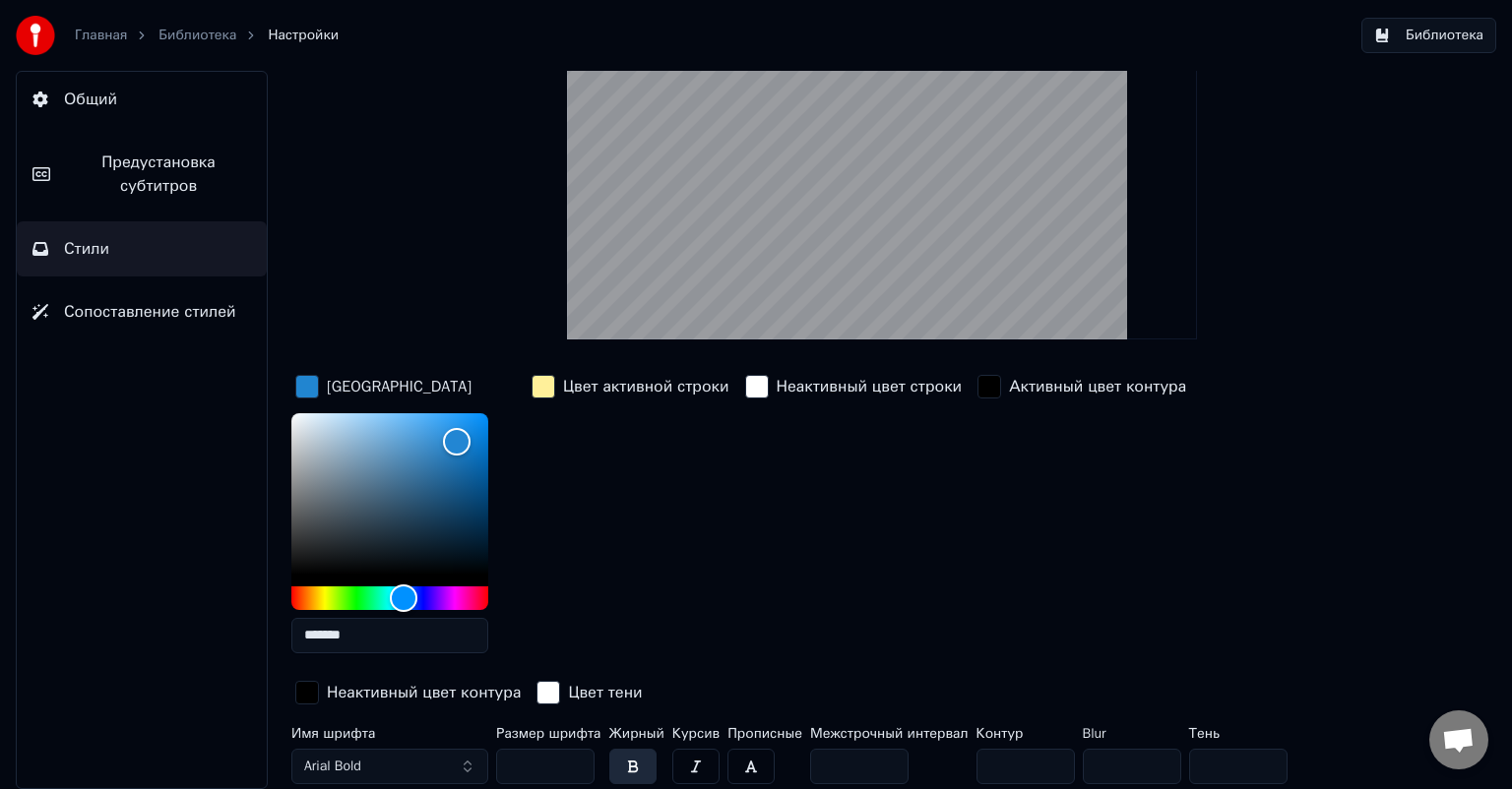 drag, startPoint x: 380, startPoint y: 765, endPoint x: 118, endPoint y: 809, distance: 265.66897 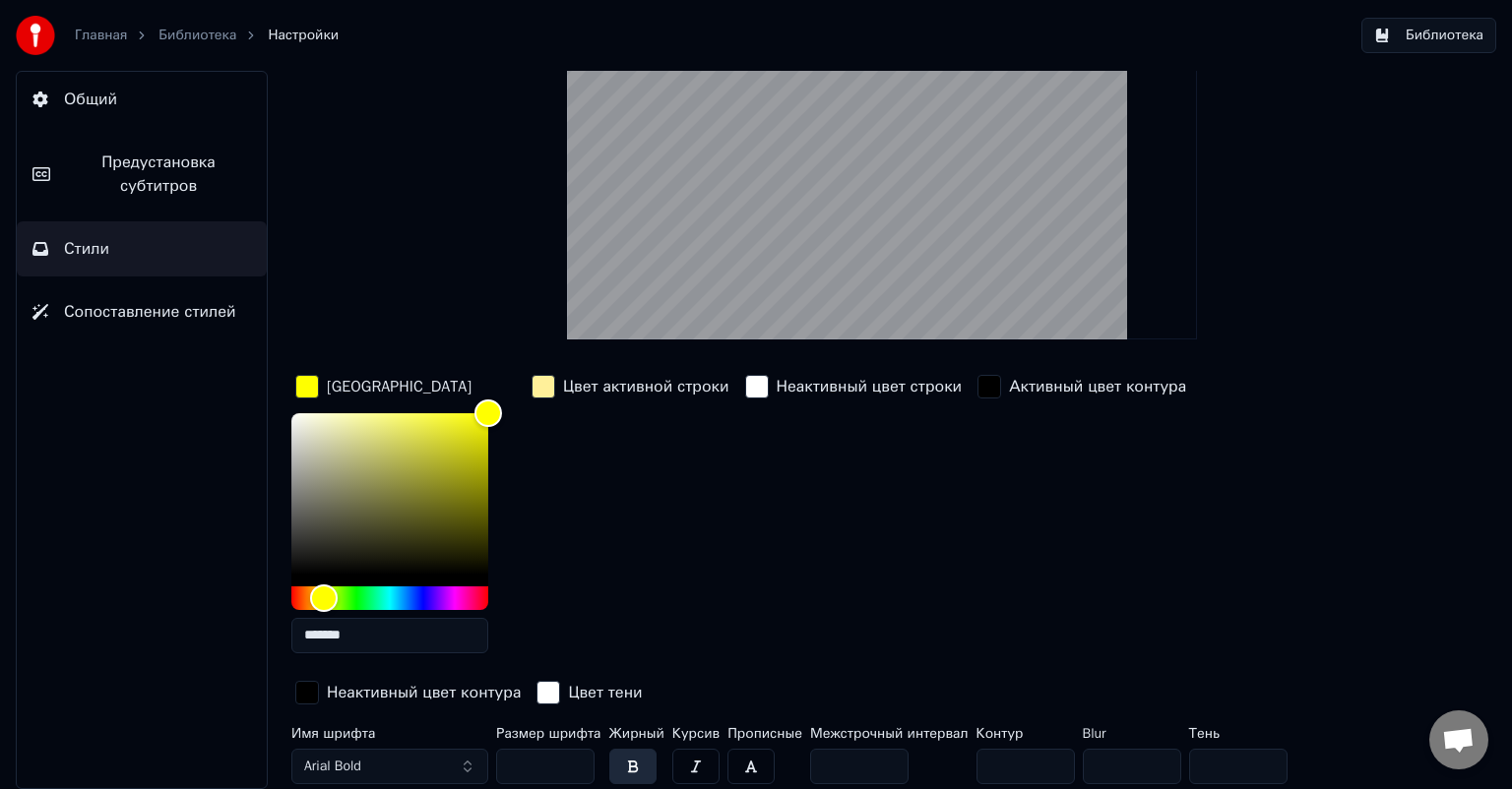 type on "*******" 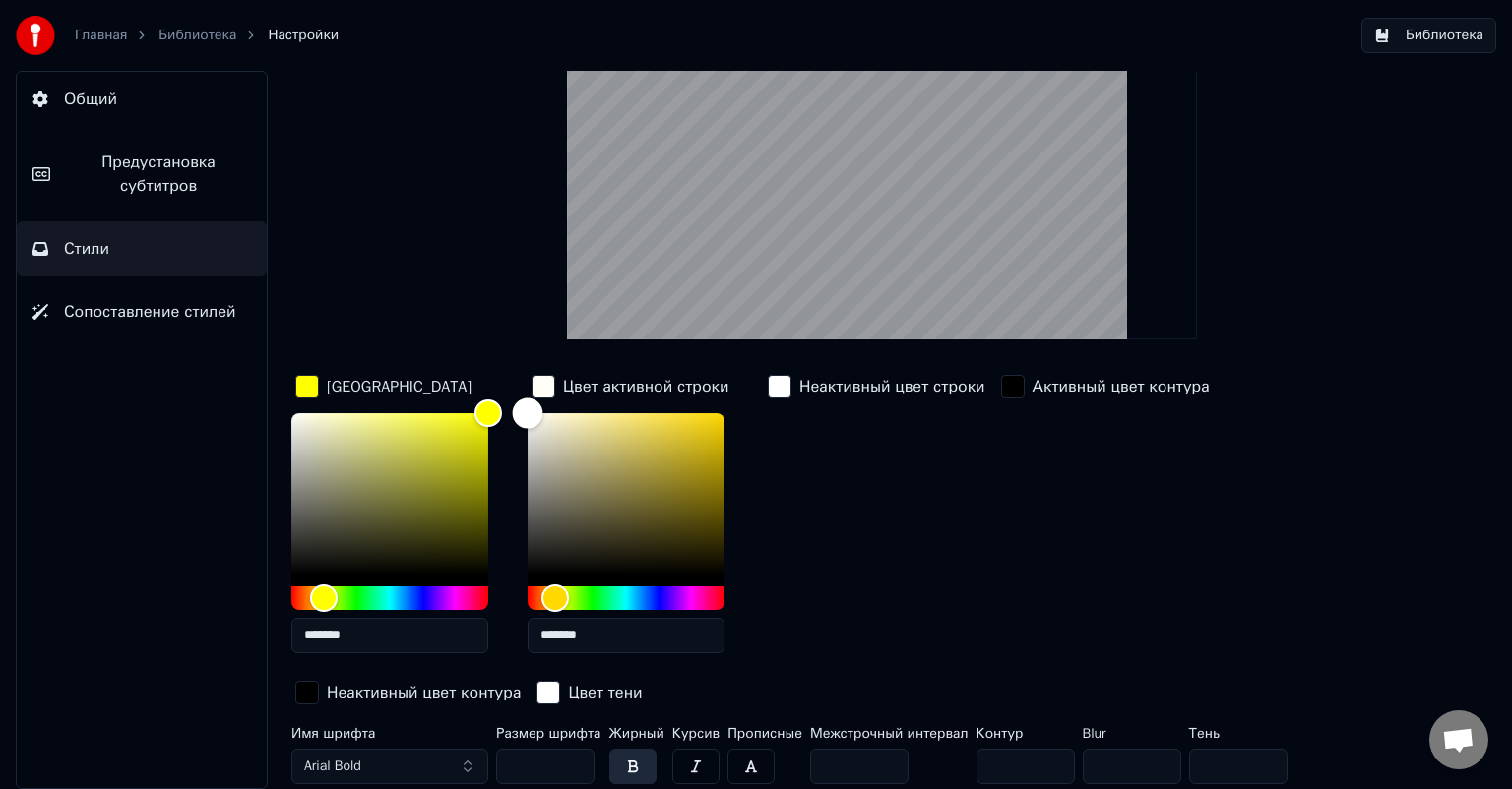 type on "*******" 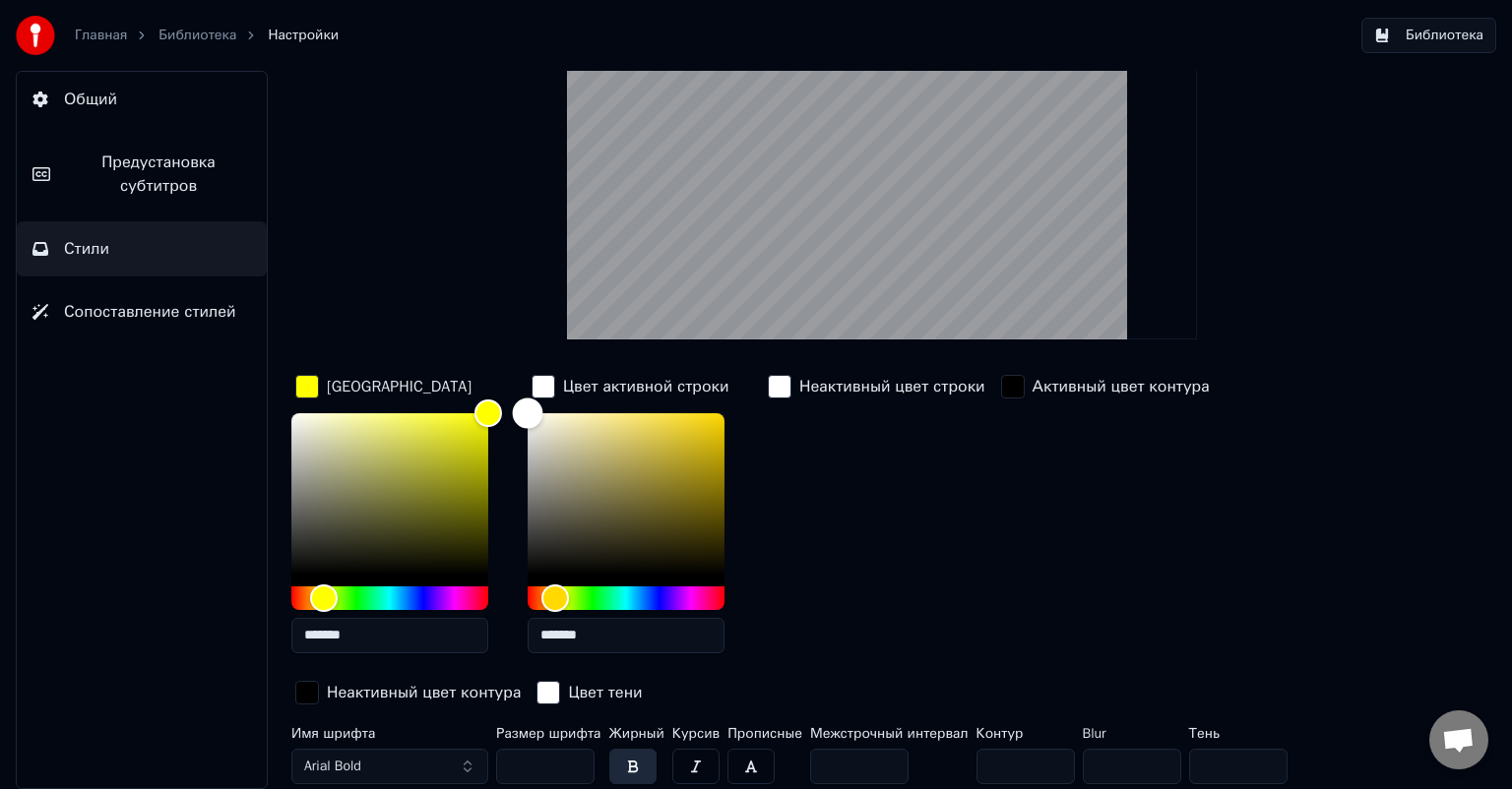 drag, startPoint x: 579, startPoint y: 473, endPoint x: 496, endPoint y: 361, distance: 139.4023 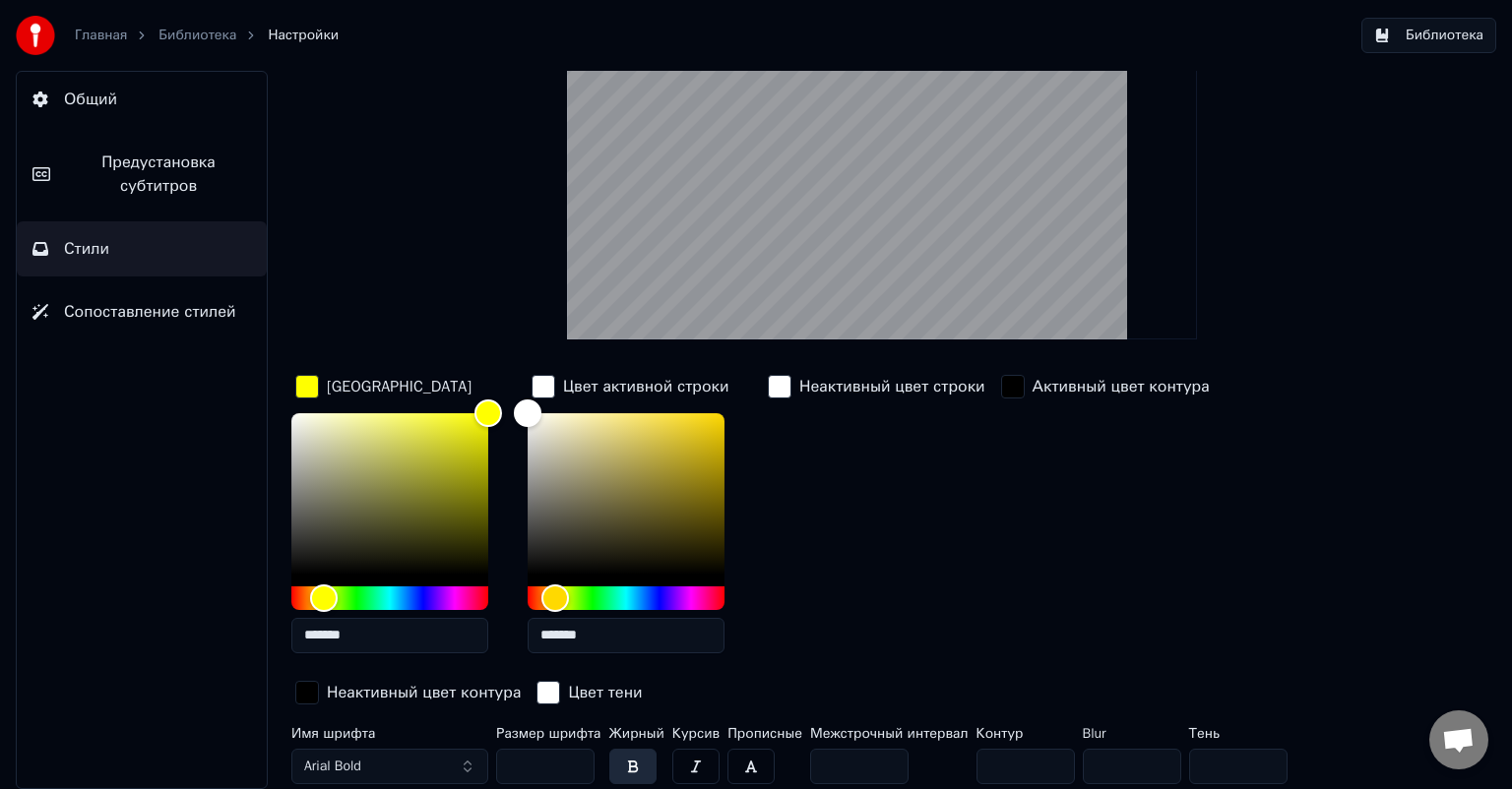 click on "Неактивный цвет строки" at bounding box center (876, 519) 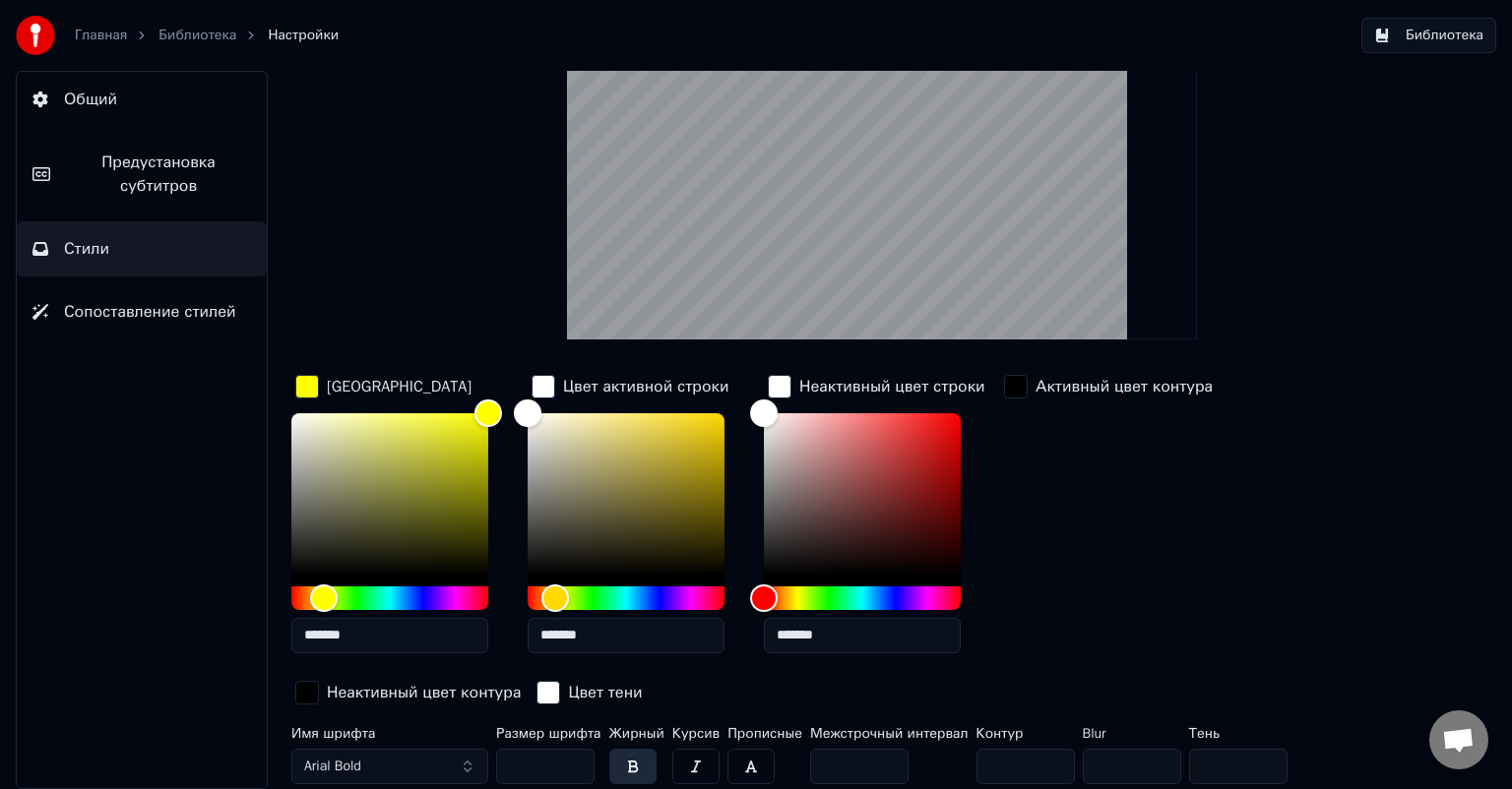click at bounding box center (780, 387) 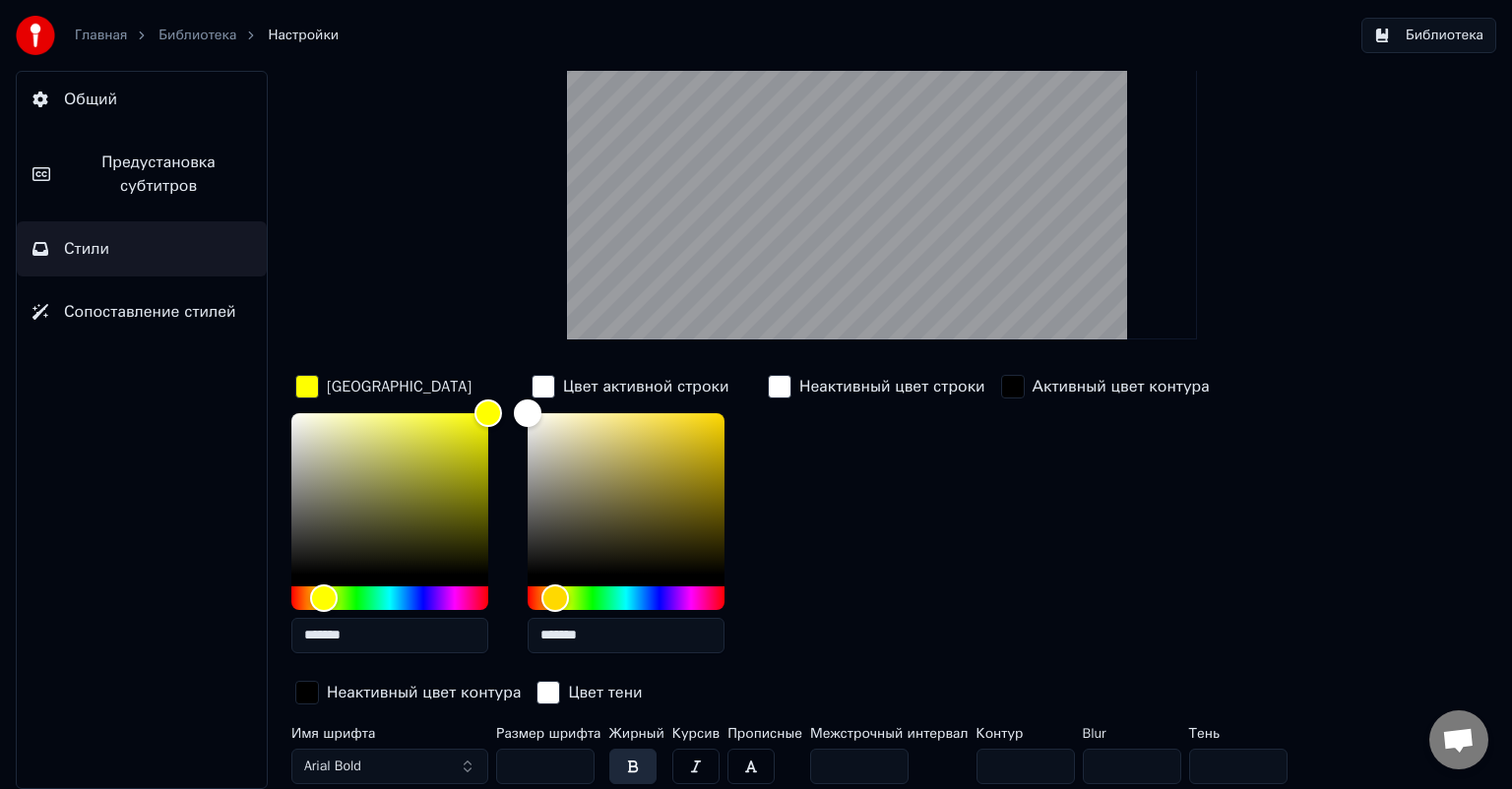 click at bounding box center (780, 387) 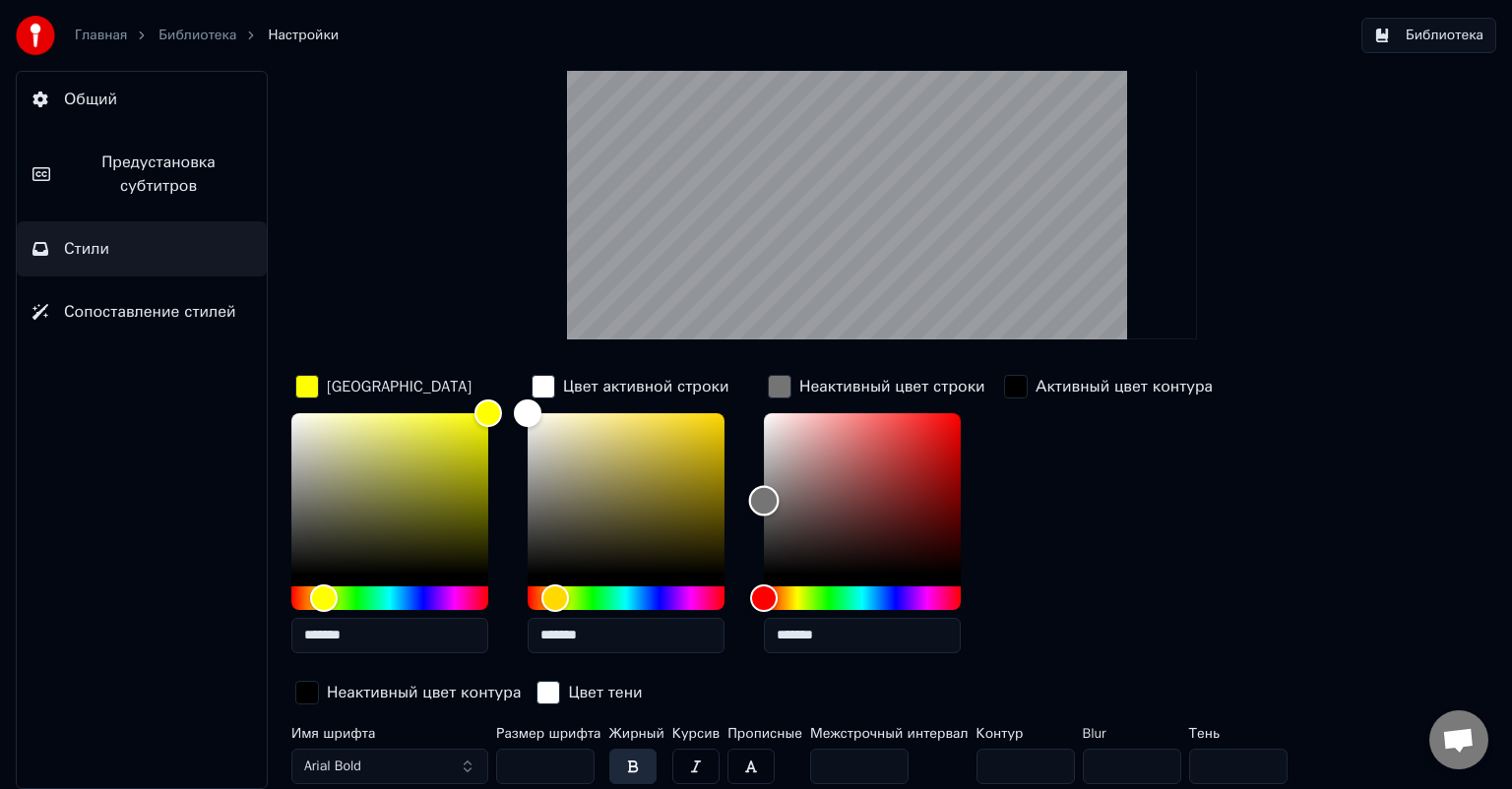 drag, startPoint x: 764, startPoint y: 419, endPoint x: 736, endPoint y: 499, distance: 84.75848 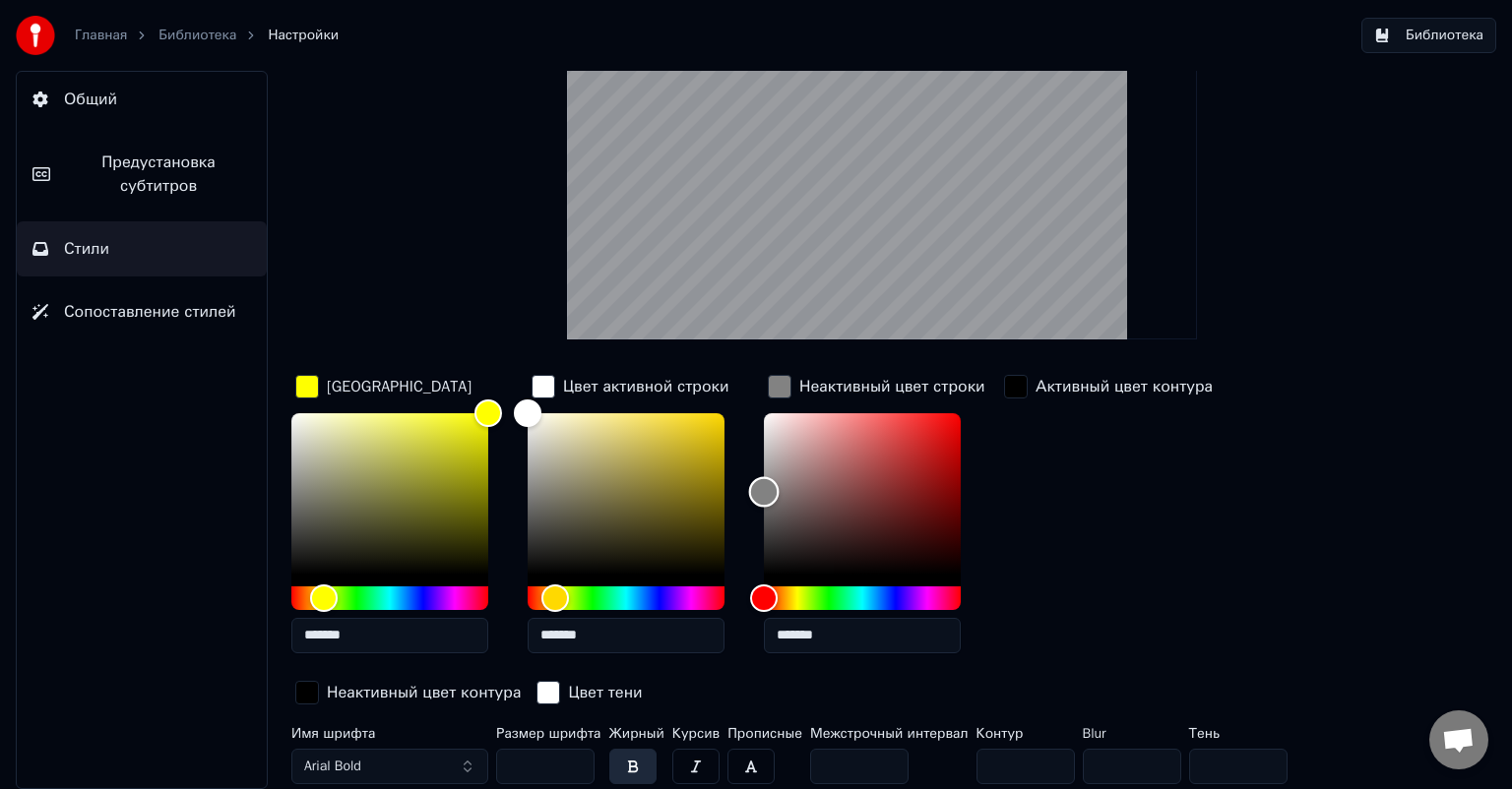 click at bounding box center (764, 492) 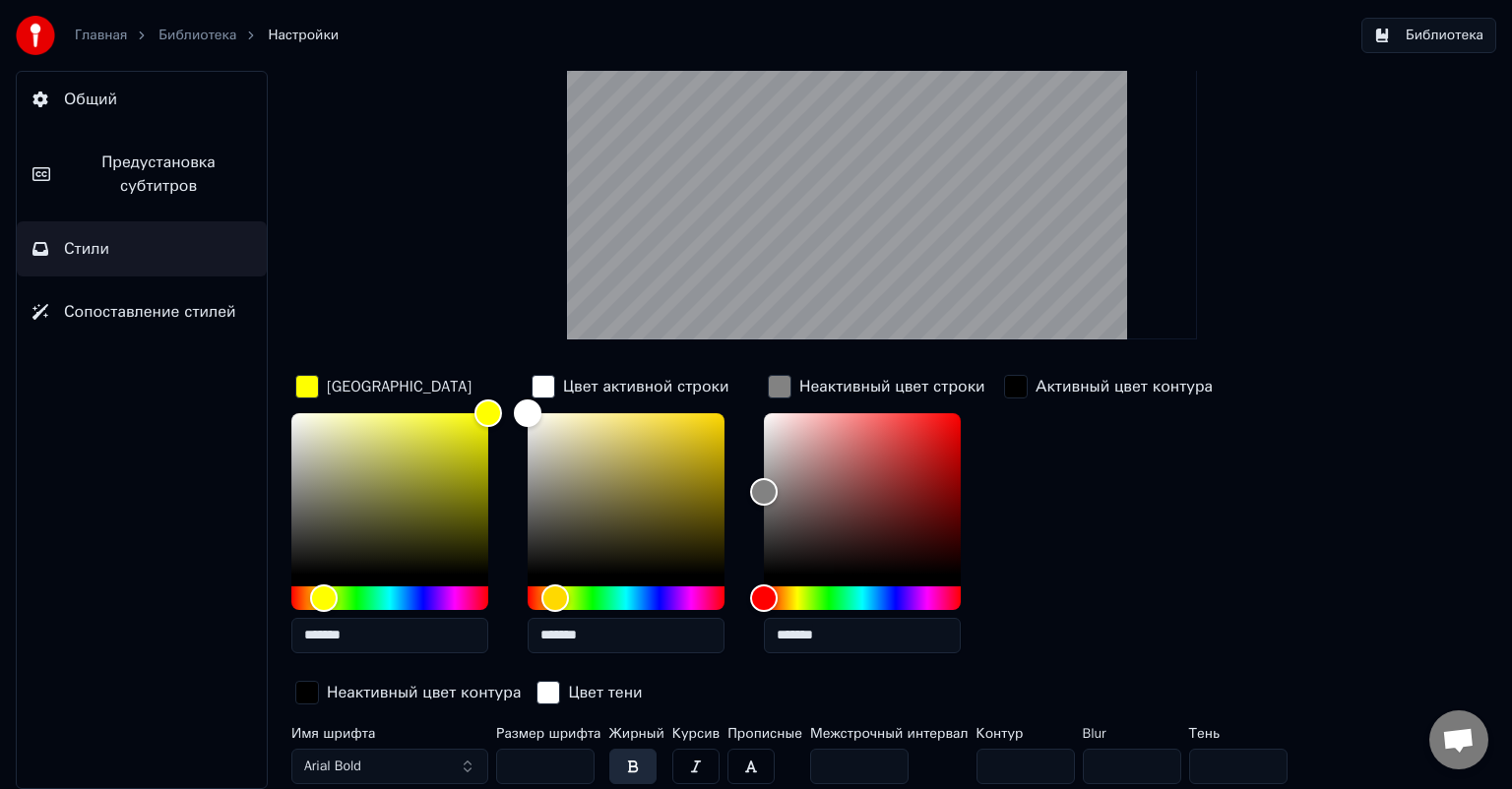 click on "Активный цвет контура" at bounding box center [1108, 519] 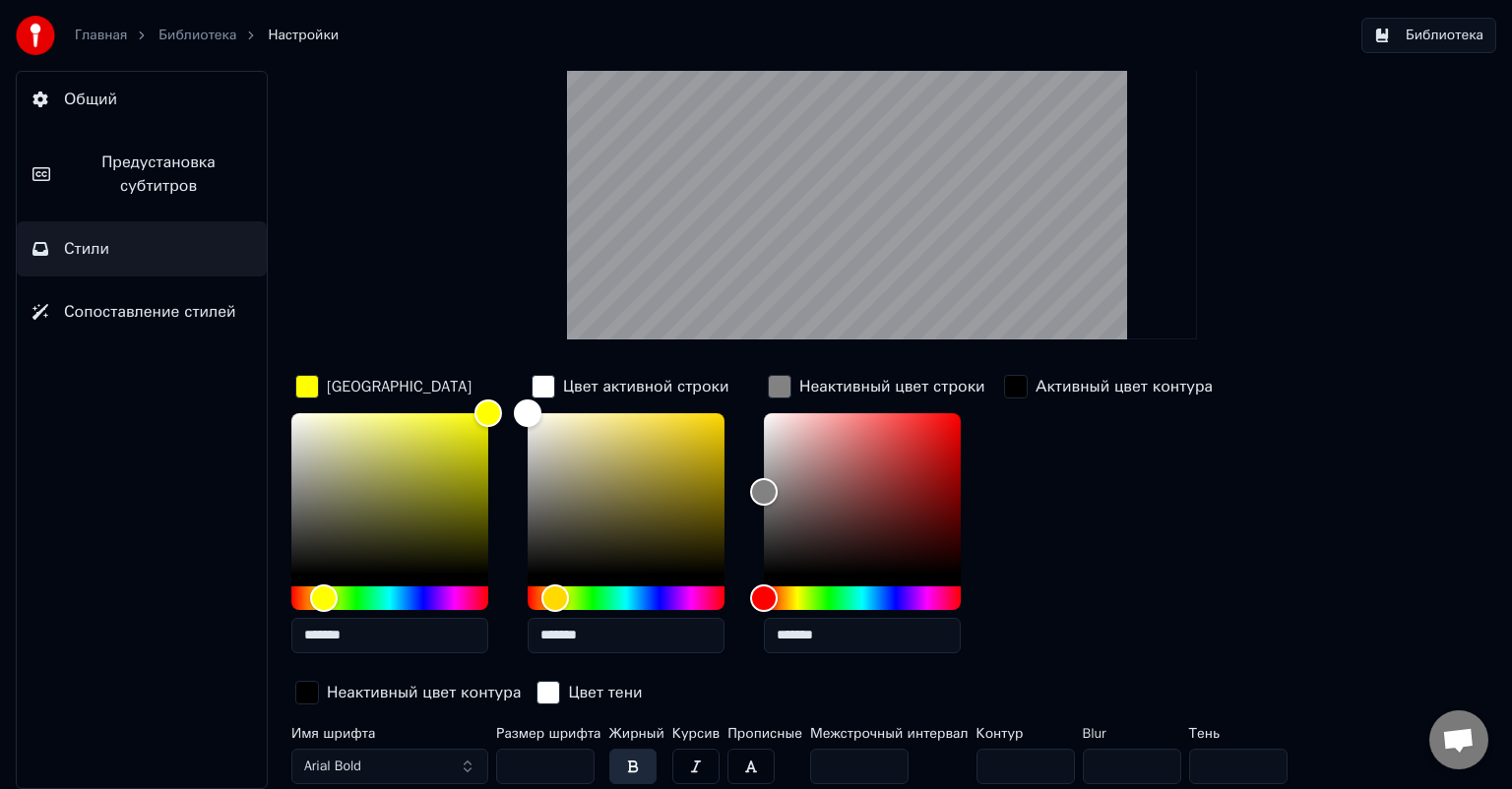 click at bounding box center (780, 387) 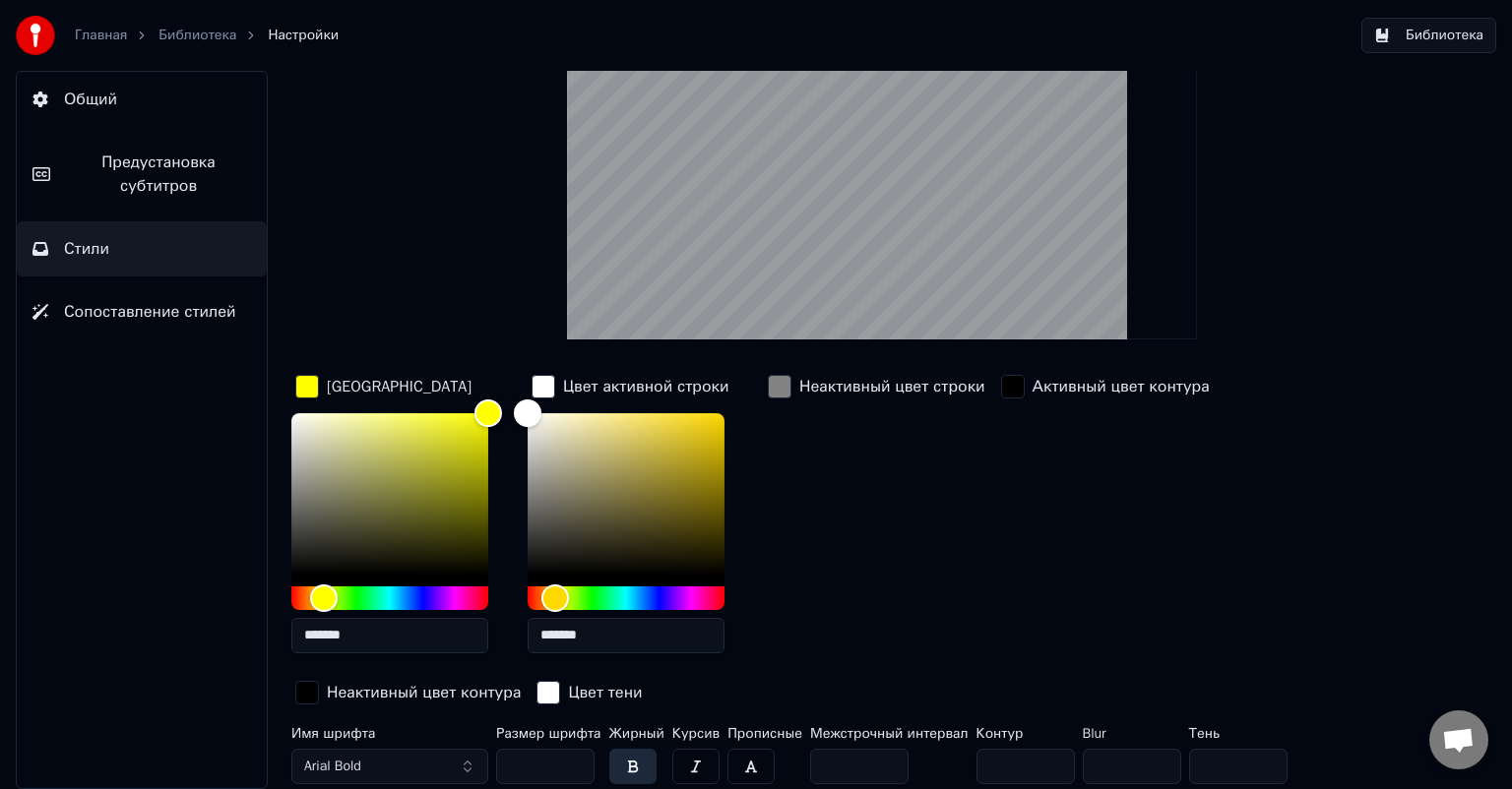 click at bounding box center (543, 387) 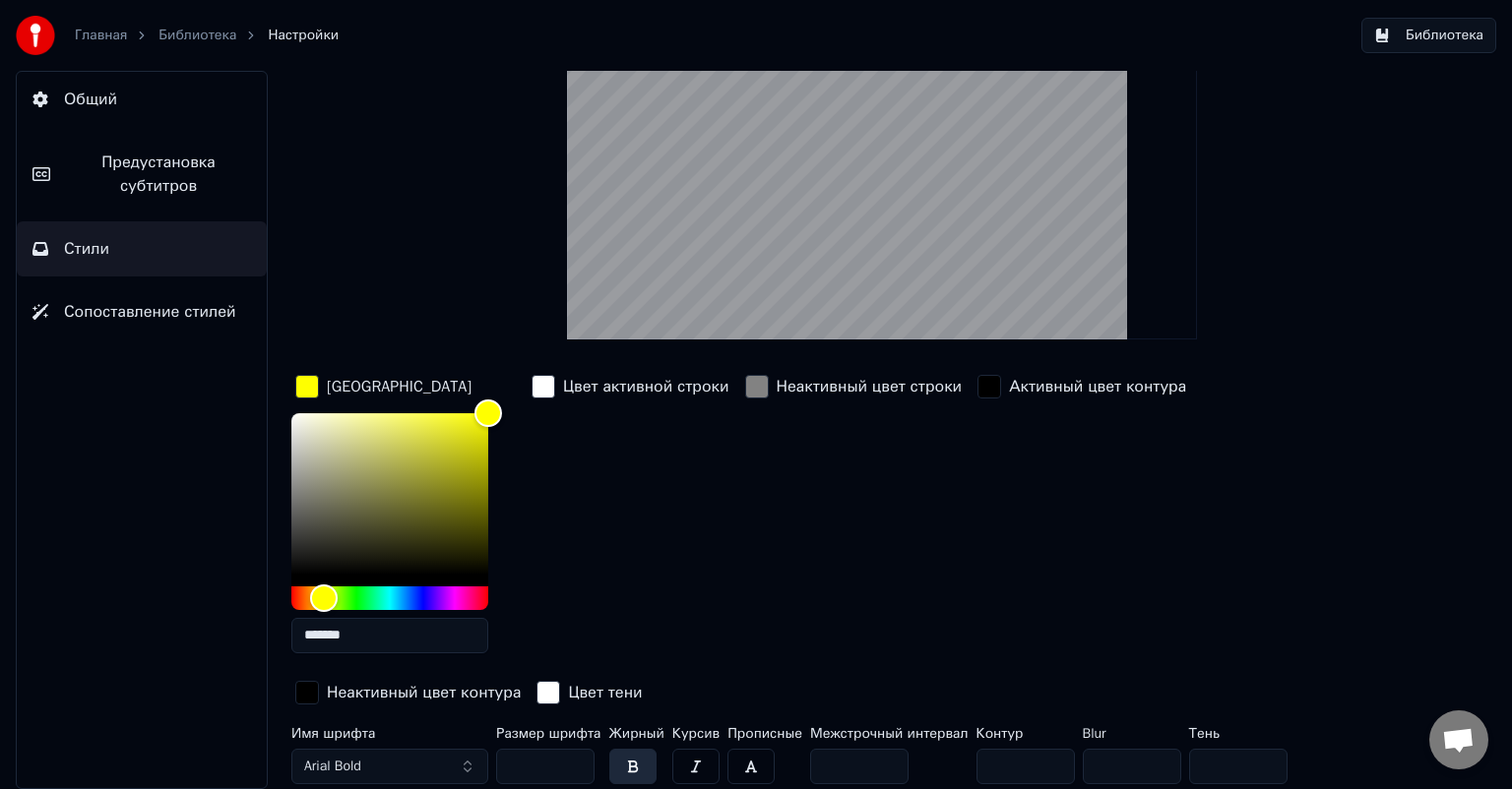 click at bounding box center (307, 387) 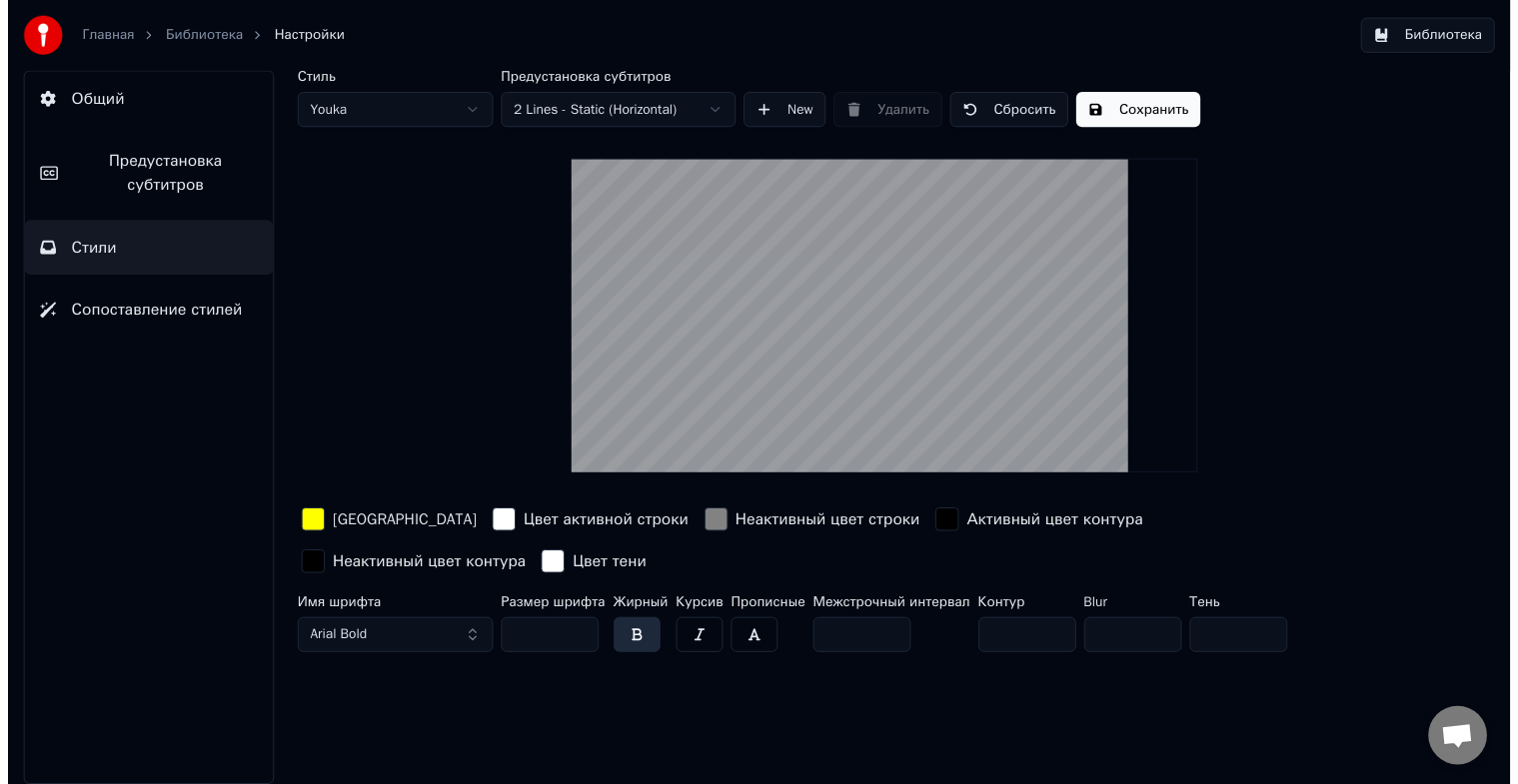 scroll, scrollTop: 0, scrollLeft: 0, axis: both 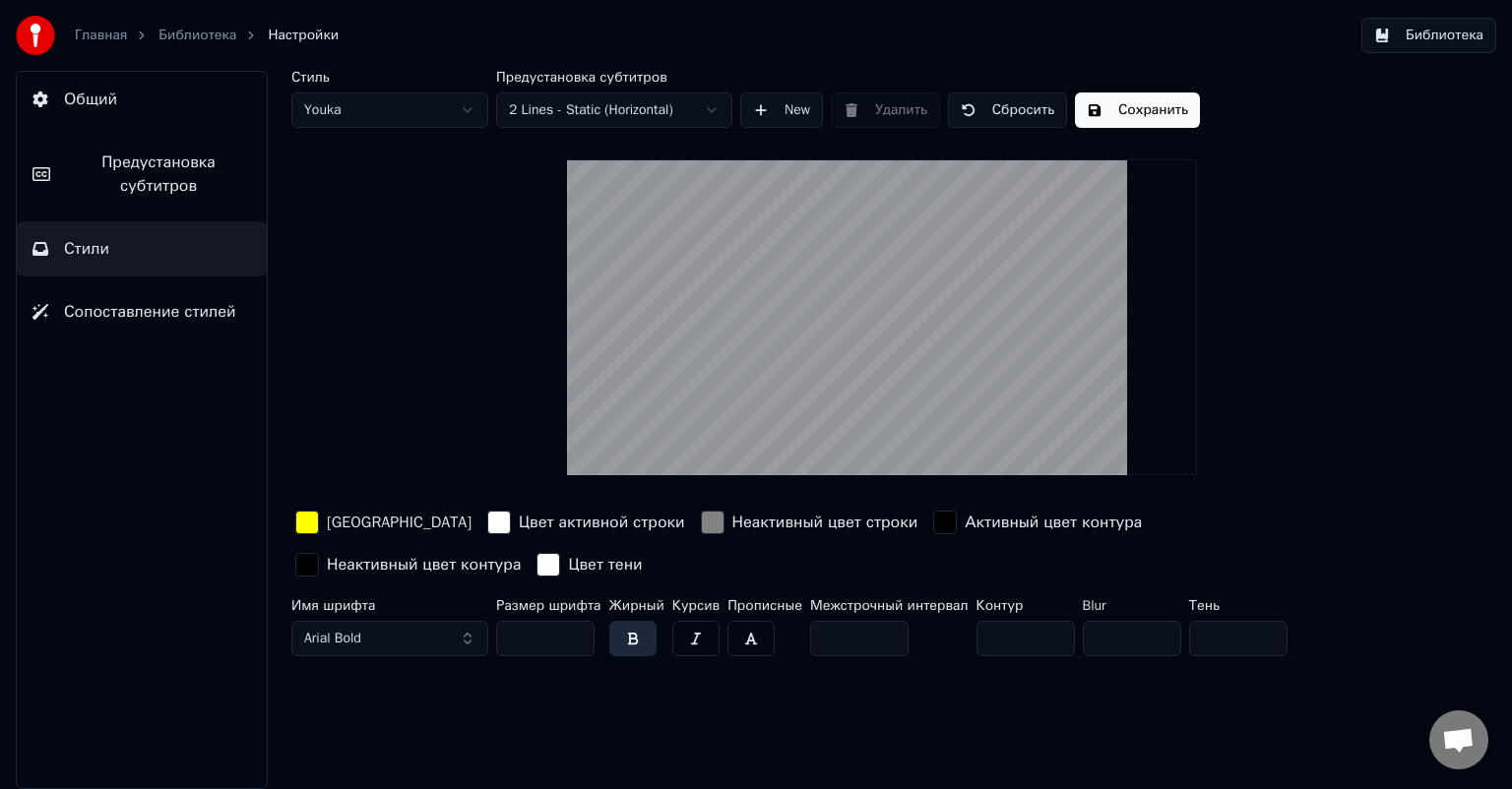 click on "**" at bounding box center [545, 638] 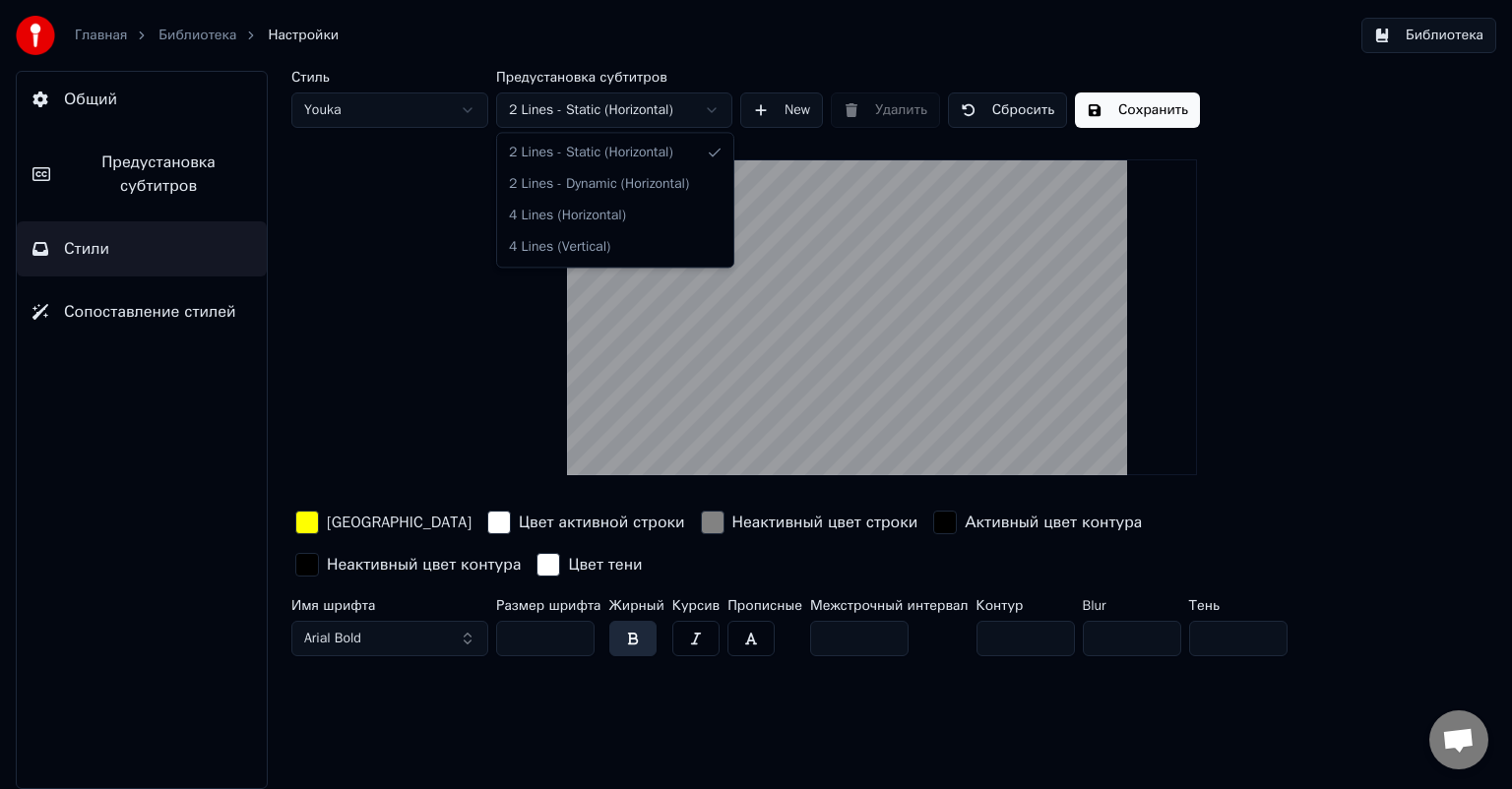 click on "Главная Библиотека Настройки Библиотека Общий Предустановка субтитров Стили Сопоставление стилей Стиль Youka Предустановка субтитров 2 Lines - Static (Horizontal) New Удалить Сбросить Сохранить Цвет заливки Цвет активной строки Неактивный цвет строки Активный цвет контура Неактивный цвет контура Цвет тени Имя шрифта Arial Bold Размер шрифта ** Жирный Курсив Прописные Межстрочный интервал * Контур * Blur * Тень * 2 Lines - Static (Horizontal) 2 Lines - Dynamic (Horizontal) 4 Lines (Horizontal) 4 Lines (Vertical)" at bounding box center (756, 394) 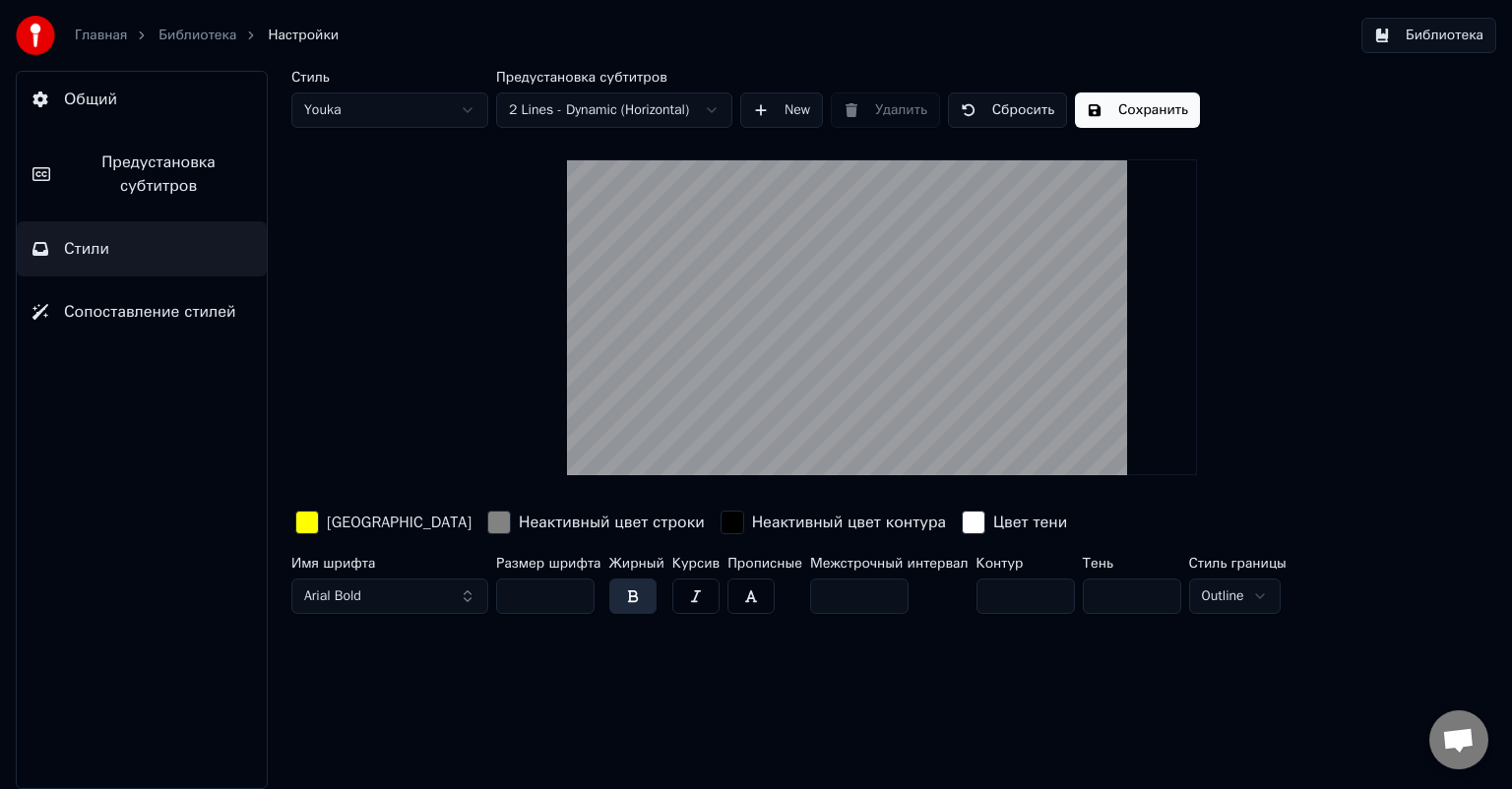 type 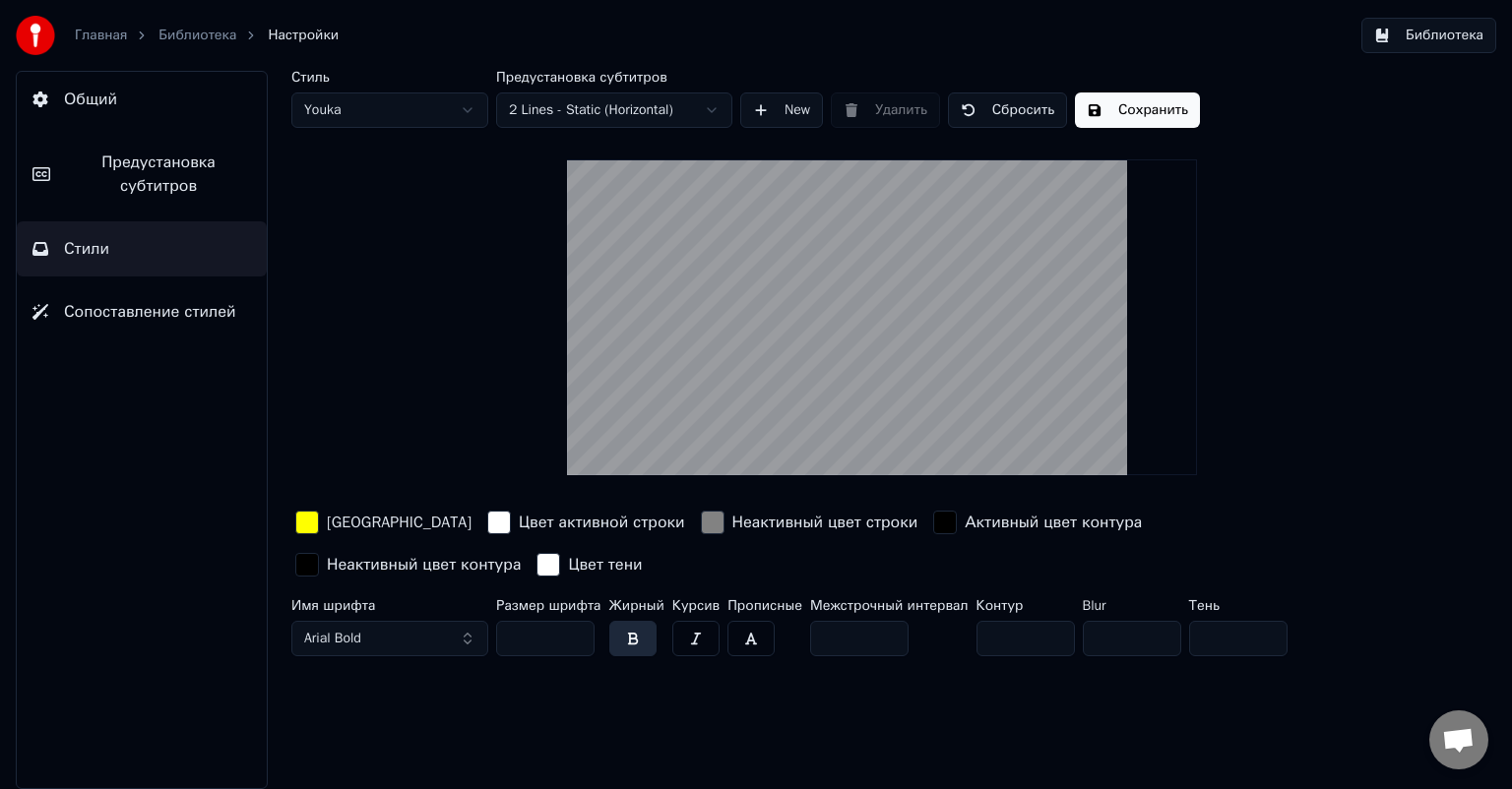 click on "Главная Библиотека Настройки Библиотека Общий Предустановка субтитров Стили Сопоставление стилей Стиль Youka Предустановка субтитров 2 Lines - Static (Horizontal) New Удалить Сбросить Сохранить Цвет заливки Цвет активной строки Неактивный цвет строки Активный цвет контура Неактивный цвет контура Цвет тени Имя шрифта Arial Bold Размер шрифта ** Жирный Курсив Прописные Межстрочный интервал * Контур * Blur * Тень *" at bounding box center [756, 394] 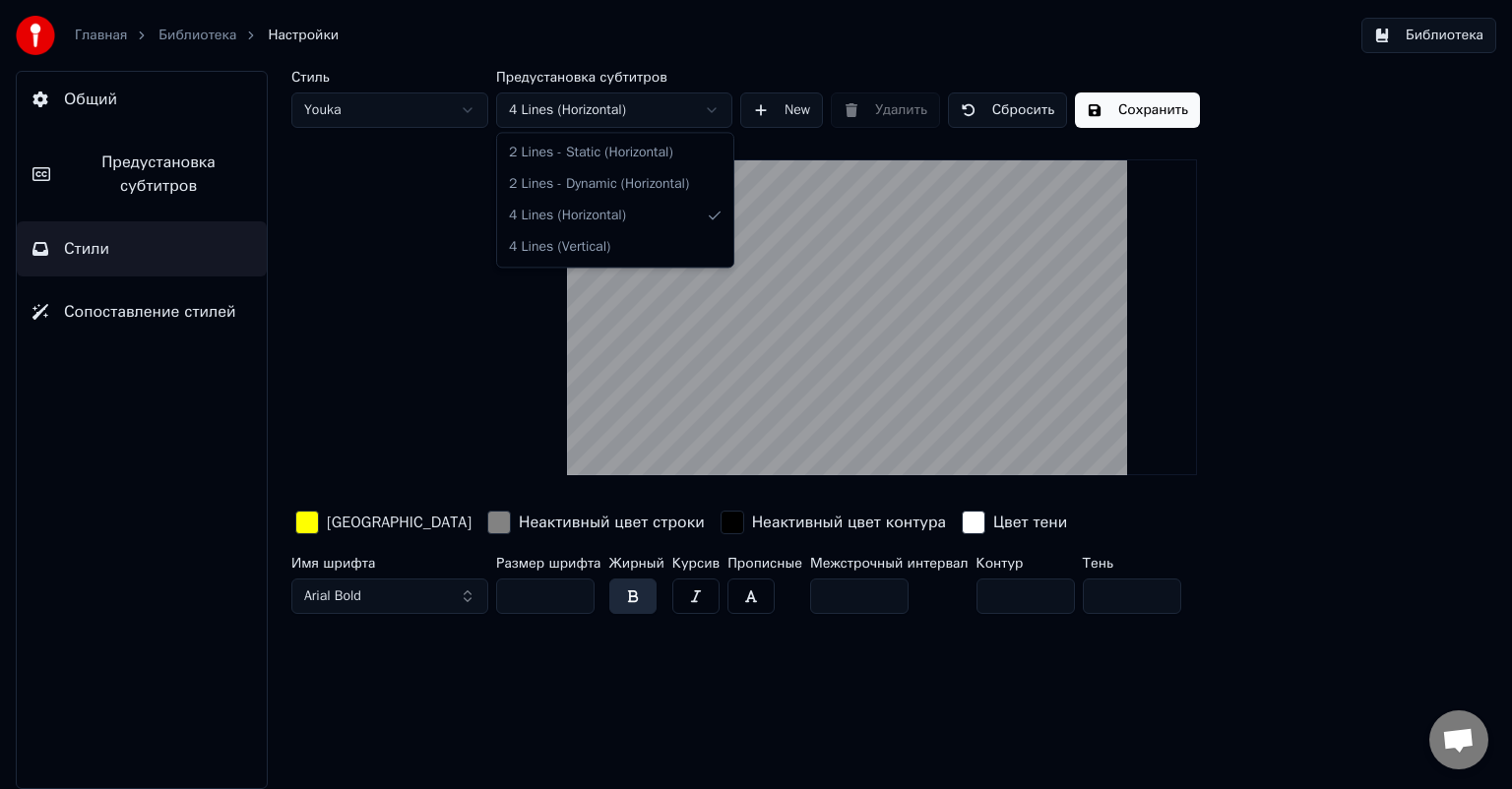 click on "Главная Библиотека Настройки Библиотека Общий Предустановка субтитров Стили Сопоставление стилей Стиль Youka Предустановка субтитров 4 Lines (Horizontal) New Удалить Сбросить Сохранить Цвет заливки Неактивный цвет строки Неактивный цвет контура Цвет тени Имя шрифта Arial Bold Размер шрифта ** Жирный Курсив Прописные Межстрочный интервал * Контур * Тень * 2 Lines - Static (Horizontal) 2 Lines - Dynamic (Horizontal) 4 Lines (Horizontal) 4 Lines (Vertical)" at bounding box center [756, 394] 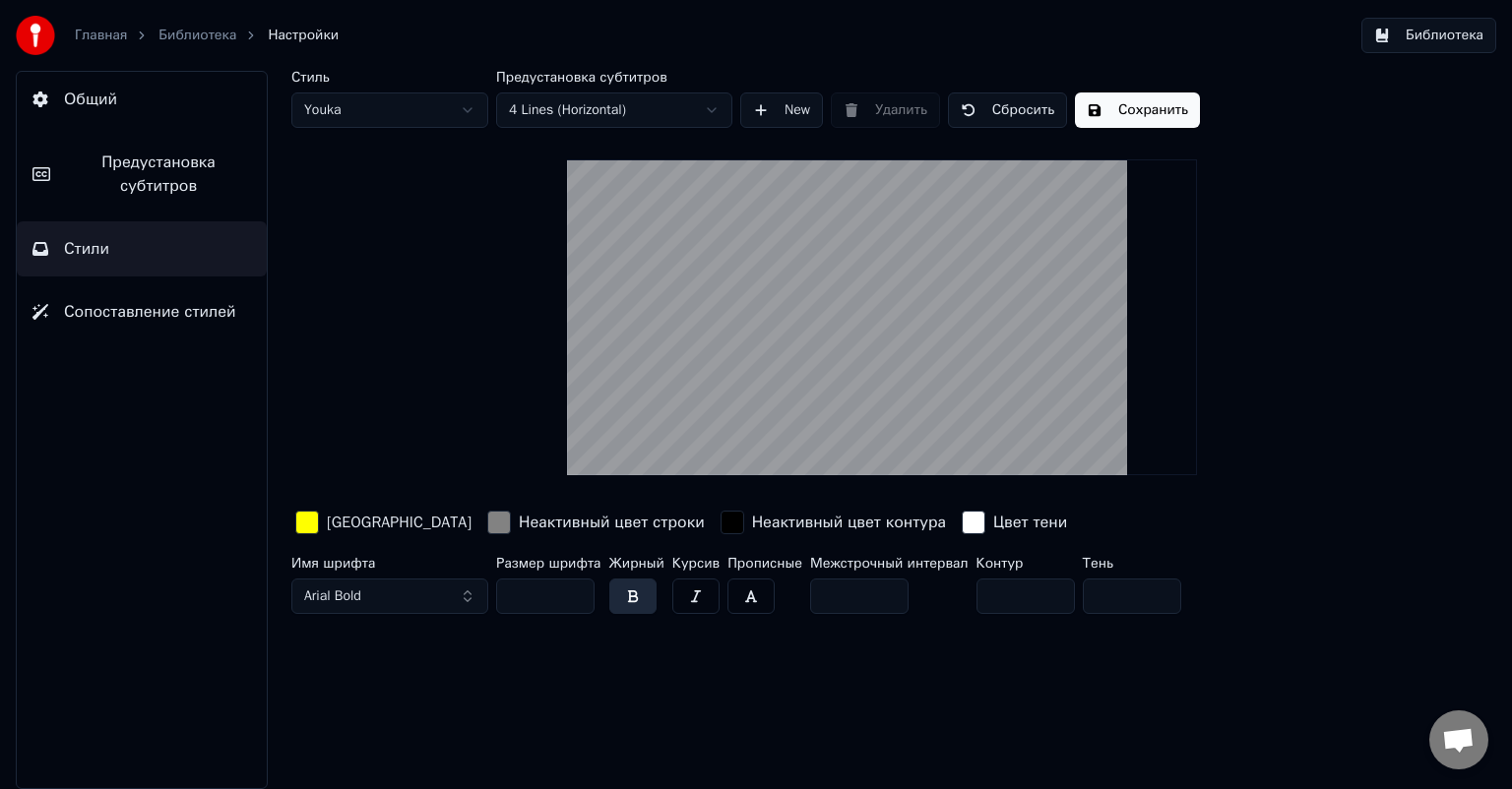 click on "**" at bounding box center [859, 596] 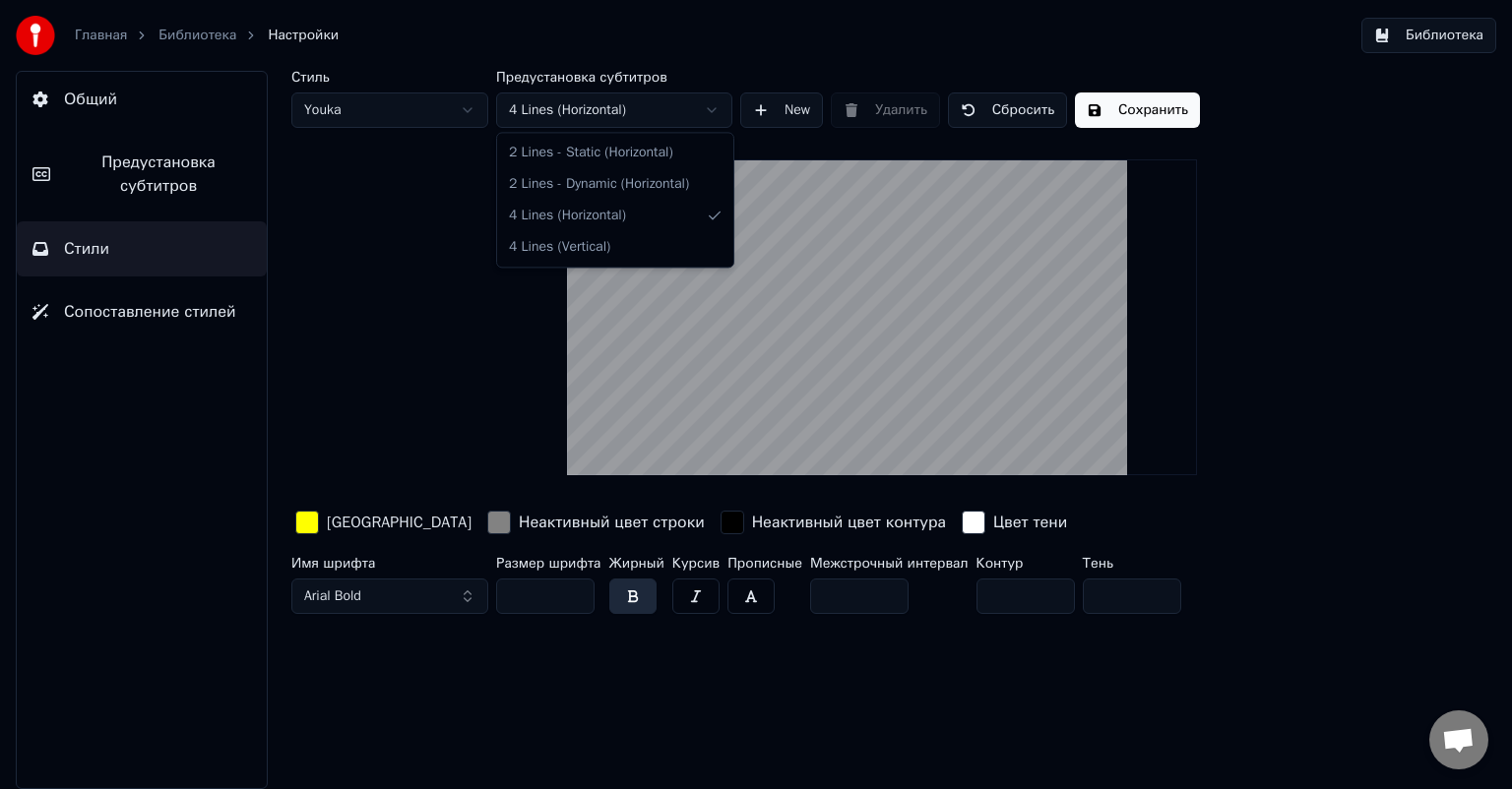 click on "Главная Библиотека Настройки Библиотека Общий Предустановка субтитров Стили Сопоставление стилей Стиль Youka Предустановка субтитров 4 Lines (Horizontal) New Удалить Сбросить Сохранить Цвет заливки Неактивный цвет строки Неактивный цвет контура Цвет тени Имя шрифта Arial Bold Размер шрифта ** Жирный Курсив Прописные Межстрочный интервал * Контур * Тень * 2 Lines - Static (Horizontal) 2 Lines - Dynamic (Horizontal) 4 Lines (Horizontal) 4 Lines (Vertical)" at bounding box center [756, 394] 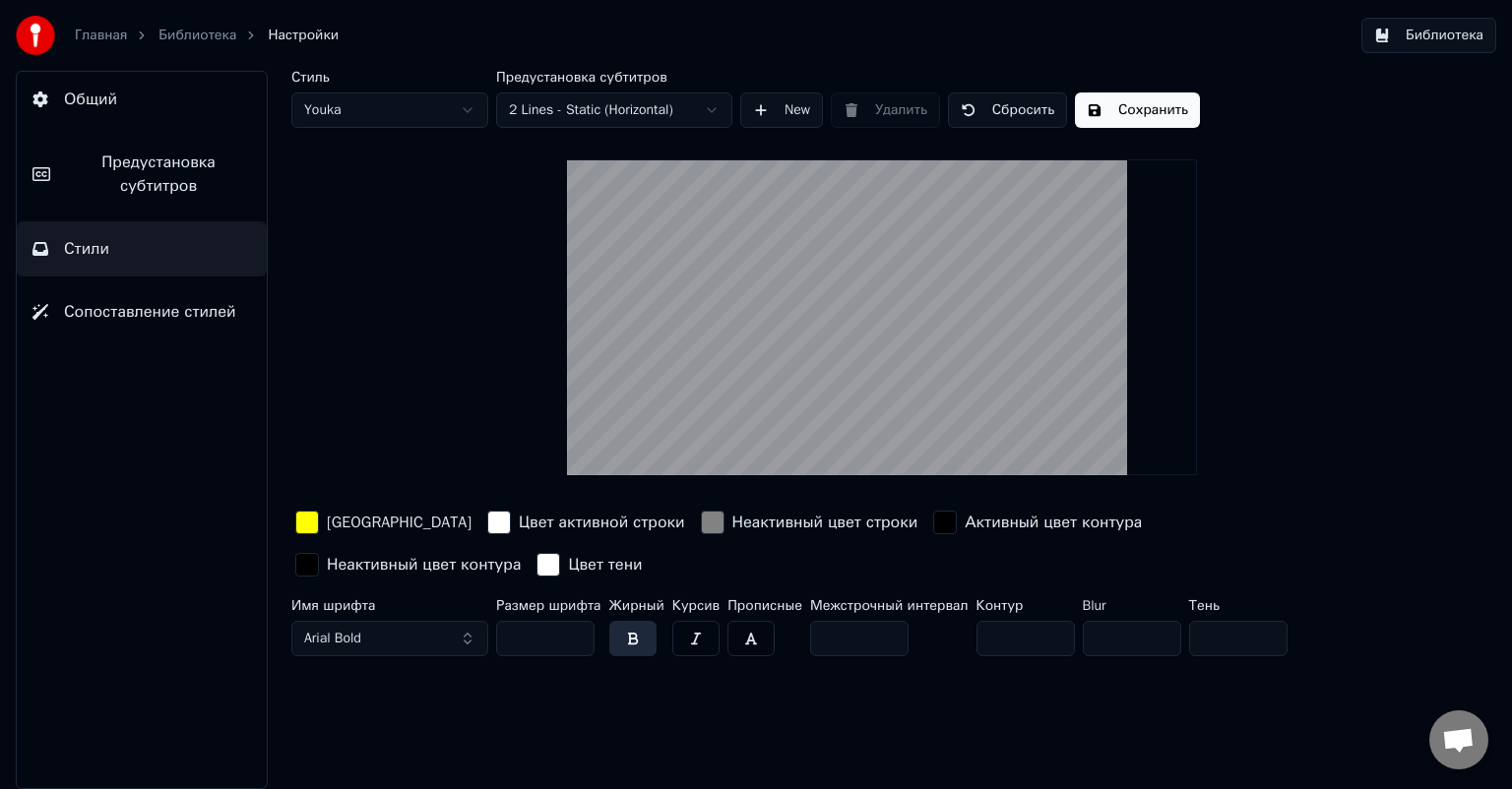 click on "Сохранить" at bounding box center [1137, 110] 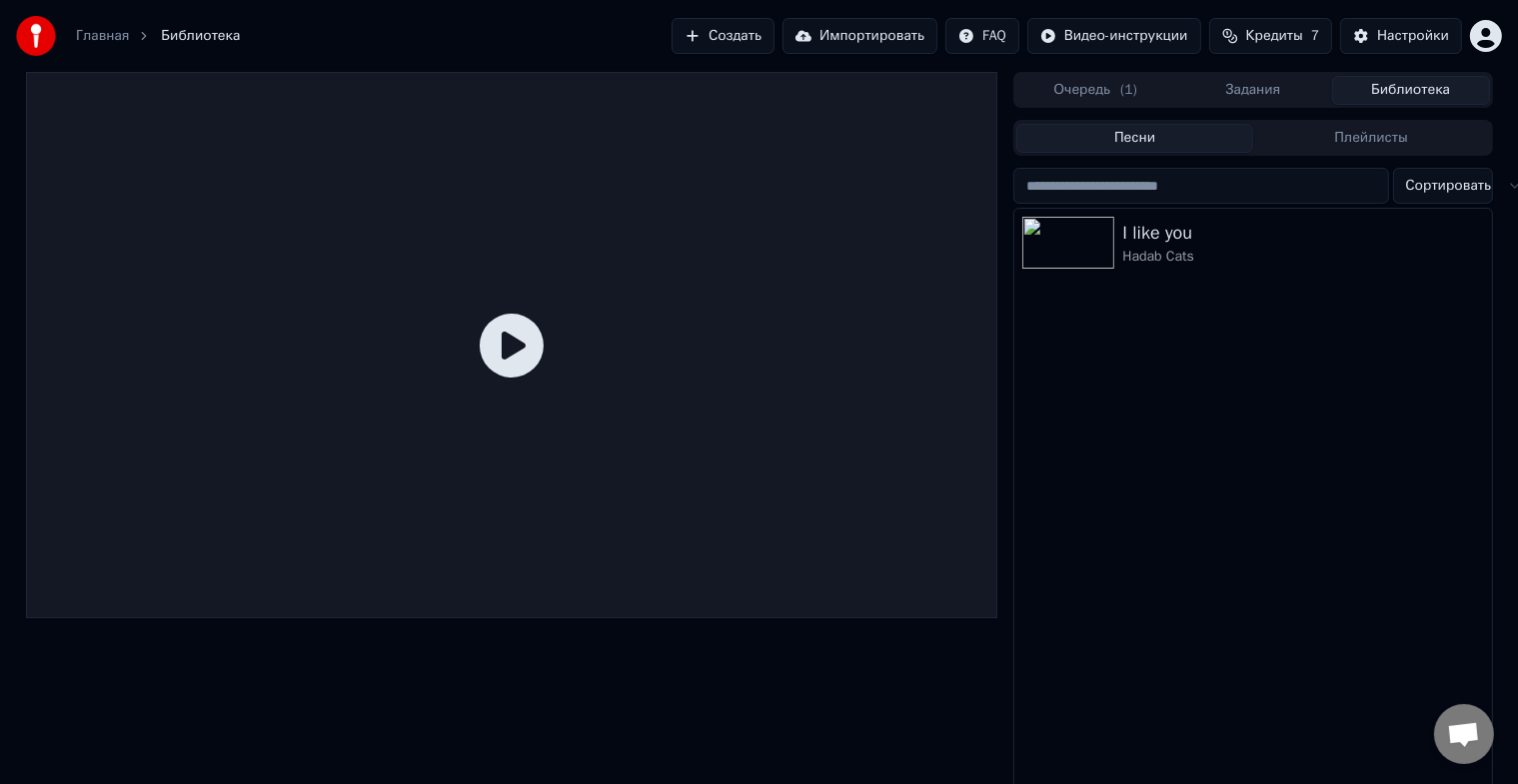 click 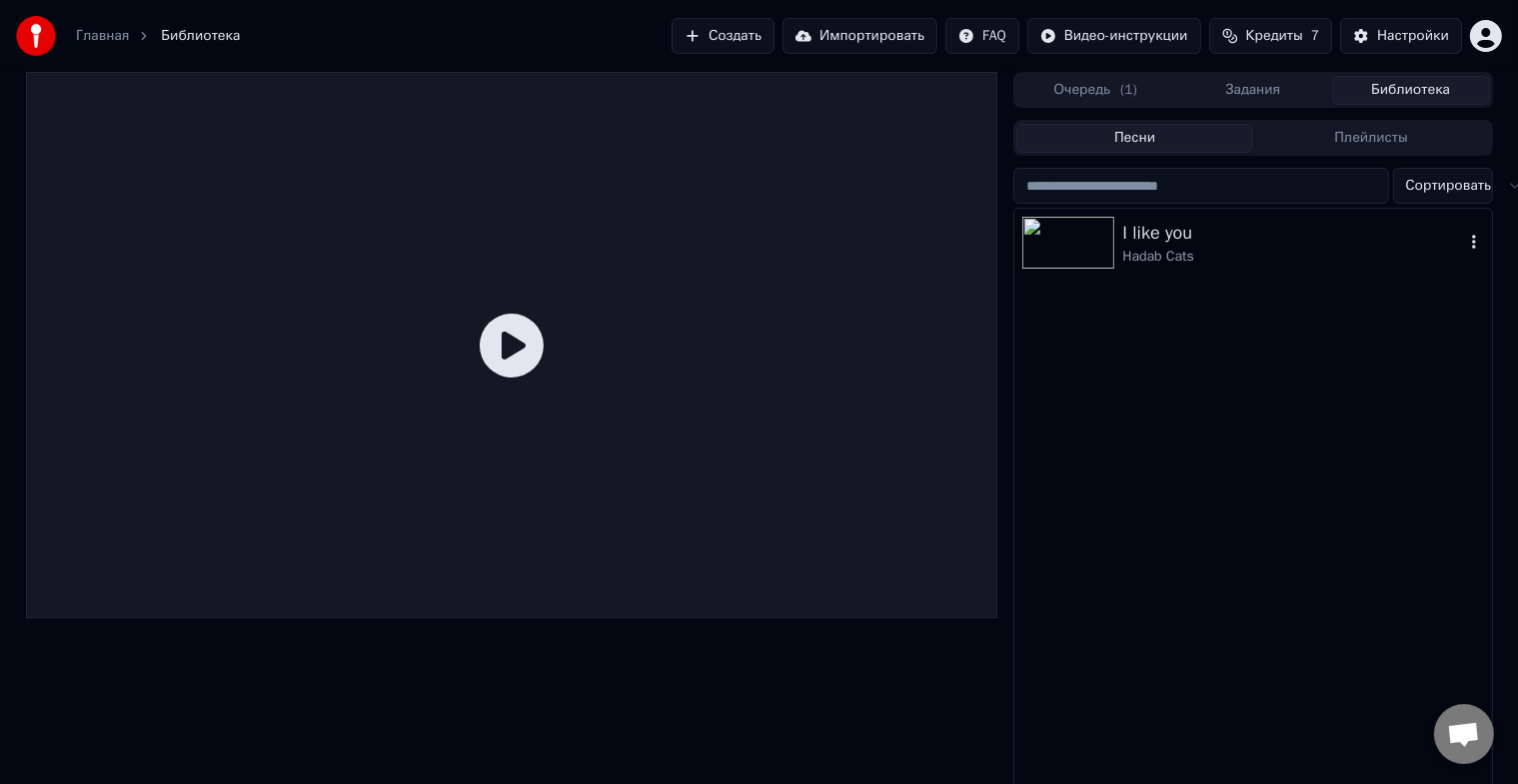 click at bounding box center [1068, 243] 